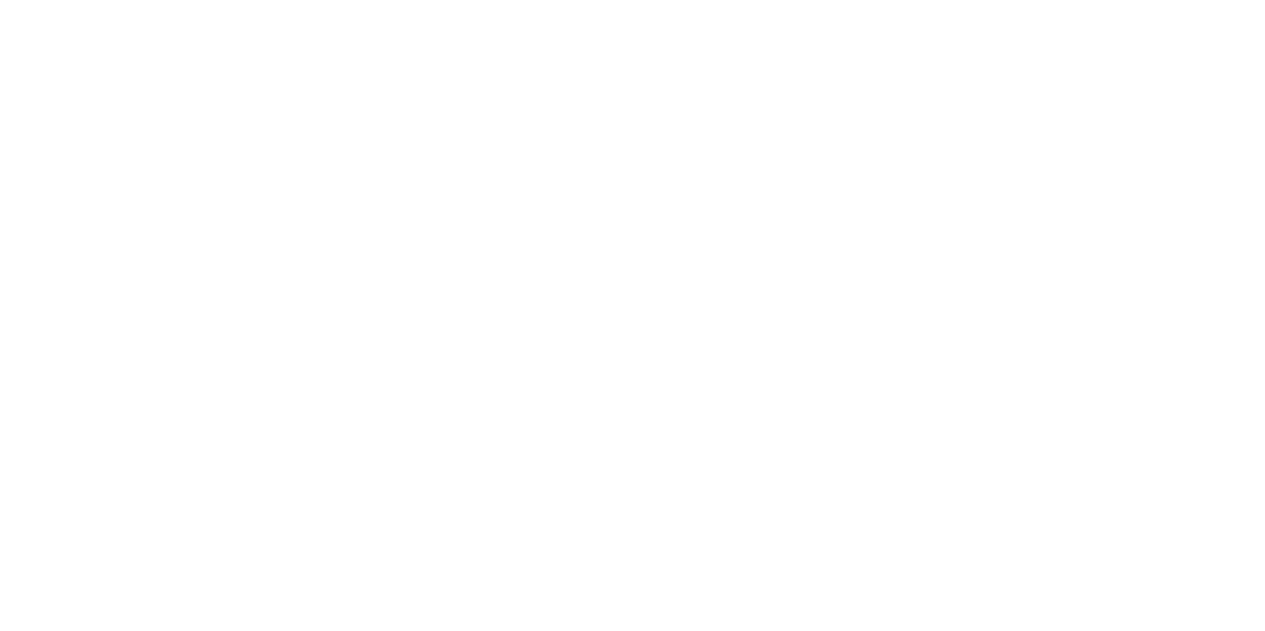 scroll, scrollTop: 0, scrollLeft: 0, axis: both 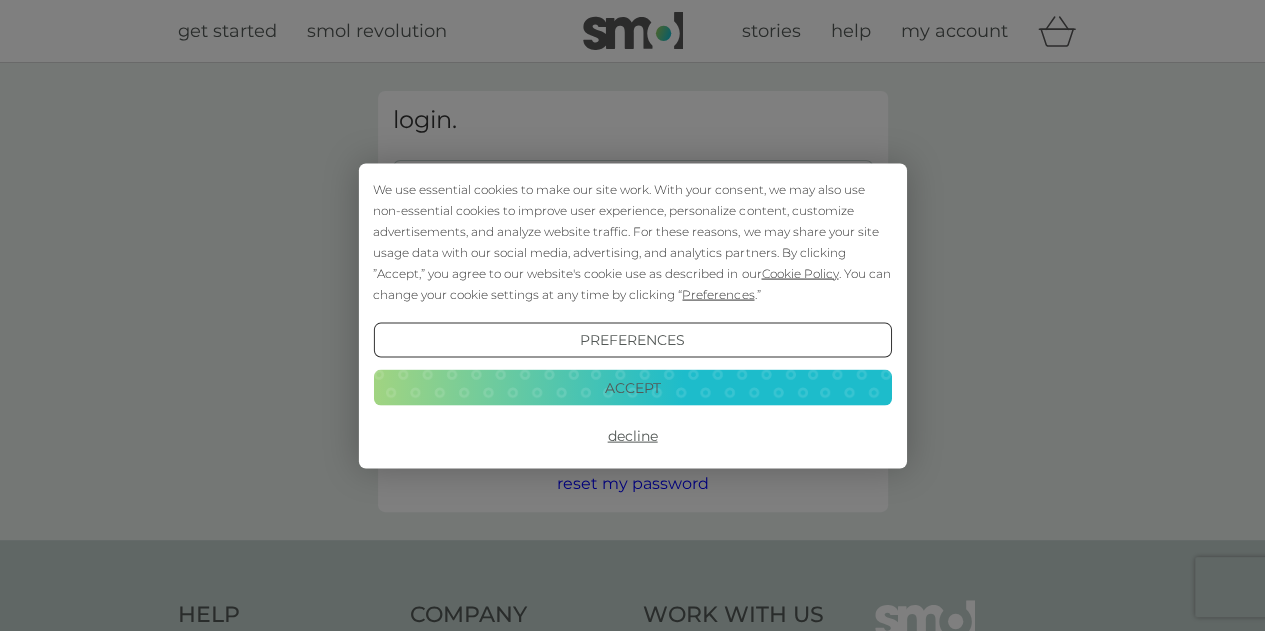 type on "susanna-@hotmail.co.uk" 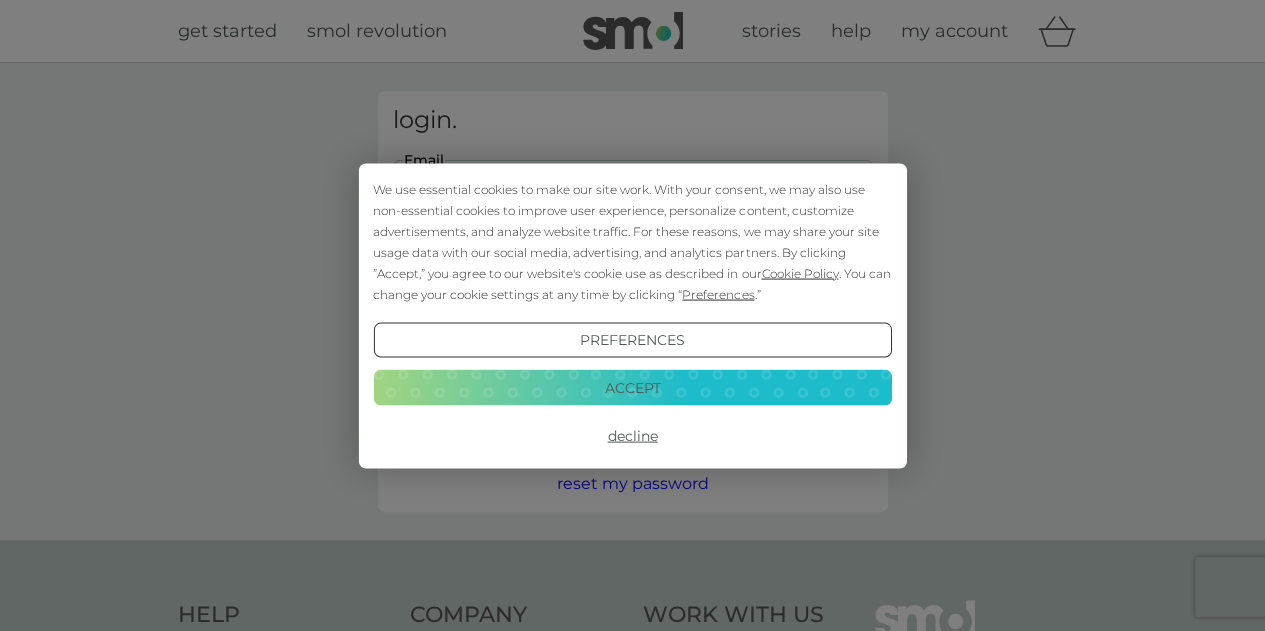 click on "Decline" at bounding box center [632, 436] 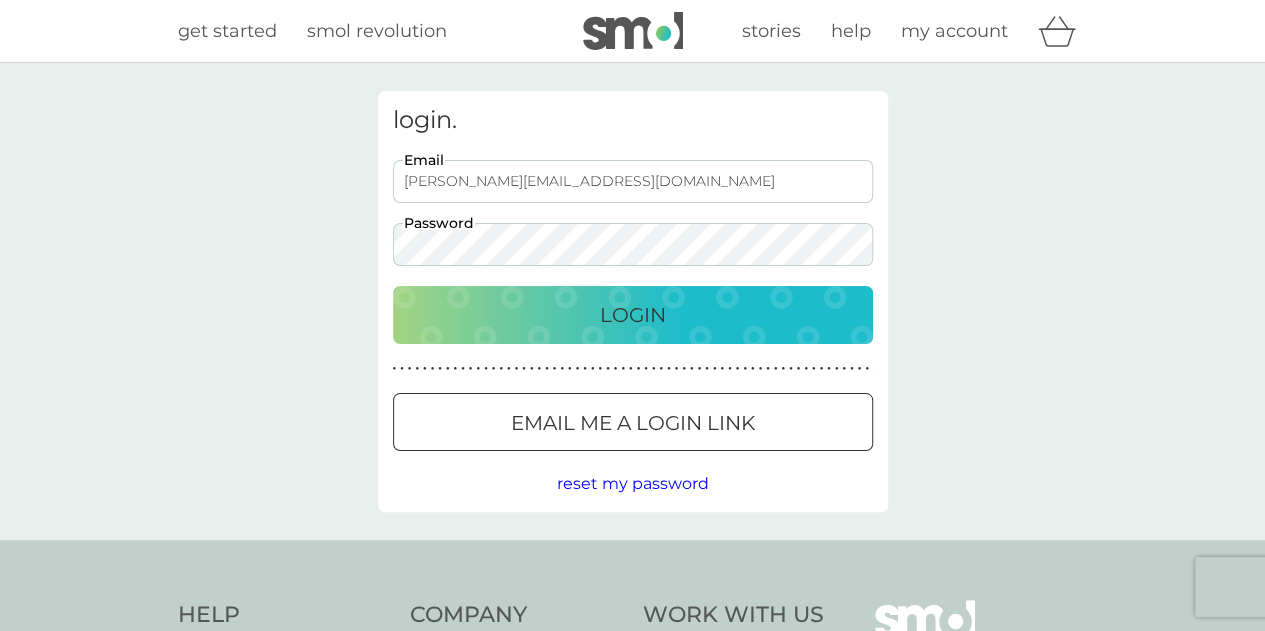 click on "Login" at bounding box center (633, 315) 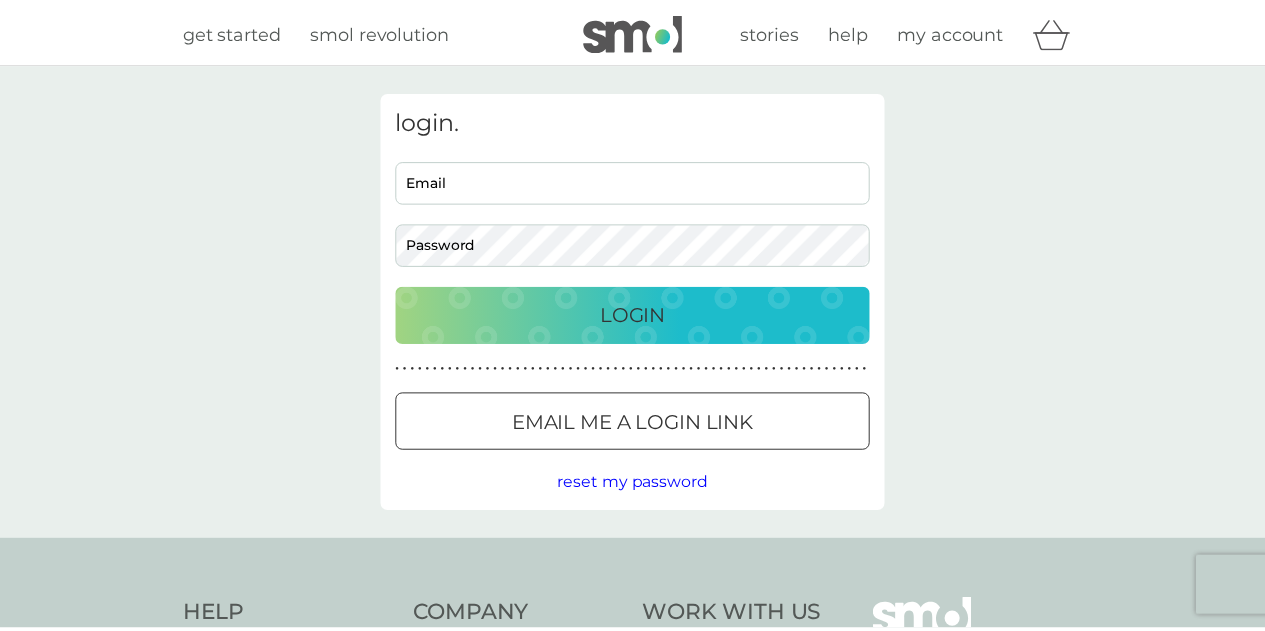 scroll, scrollTop: 0, scrollLeft: 0, axis: both 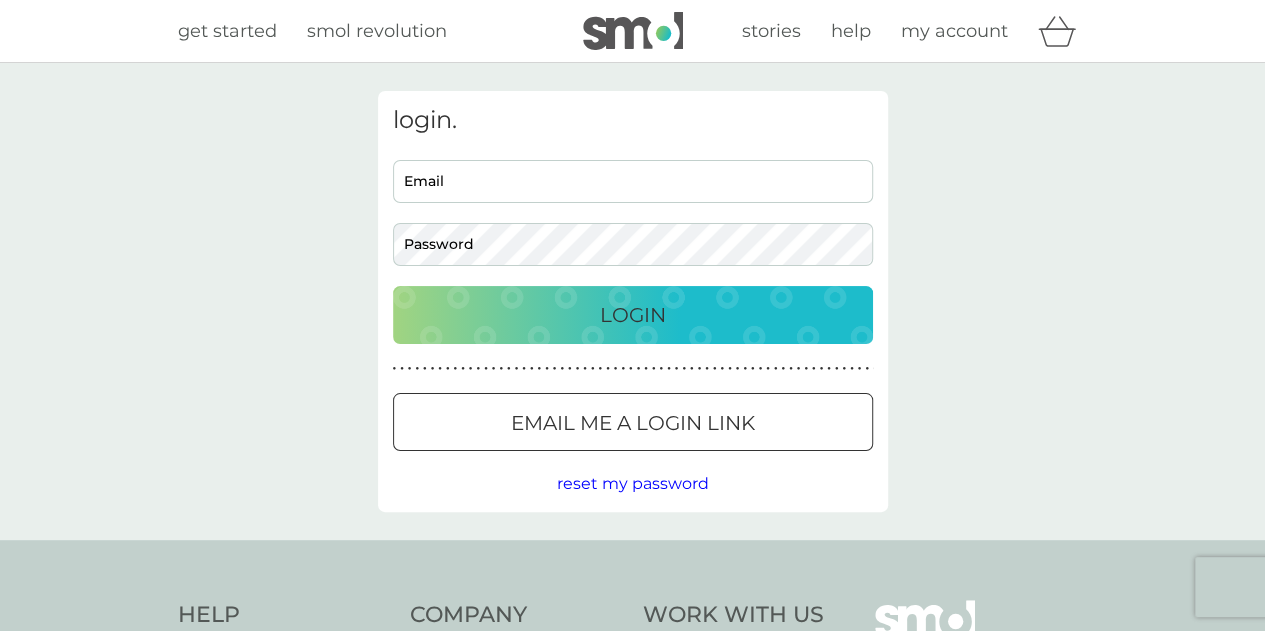 type on "susanna-@hotmail.co.uk" 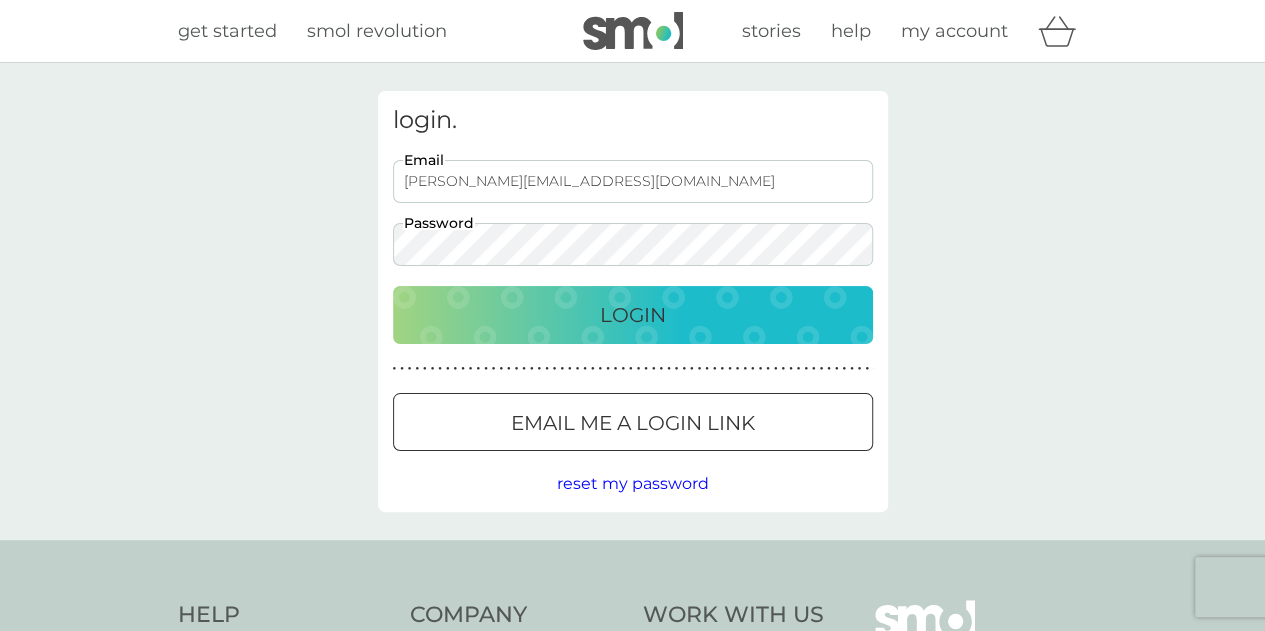 click on "Login" at bounding box center [633, 315] 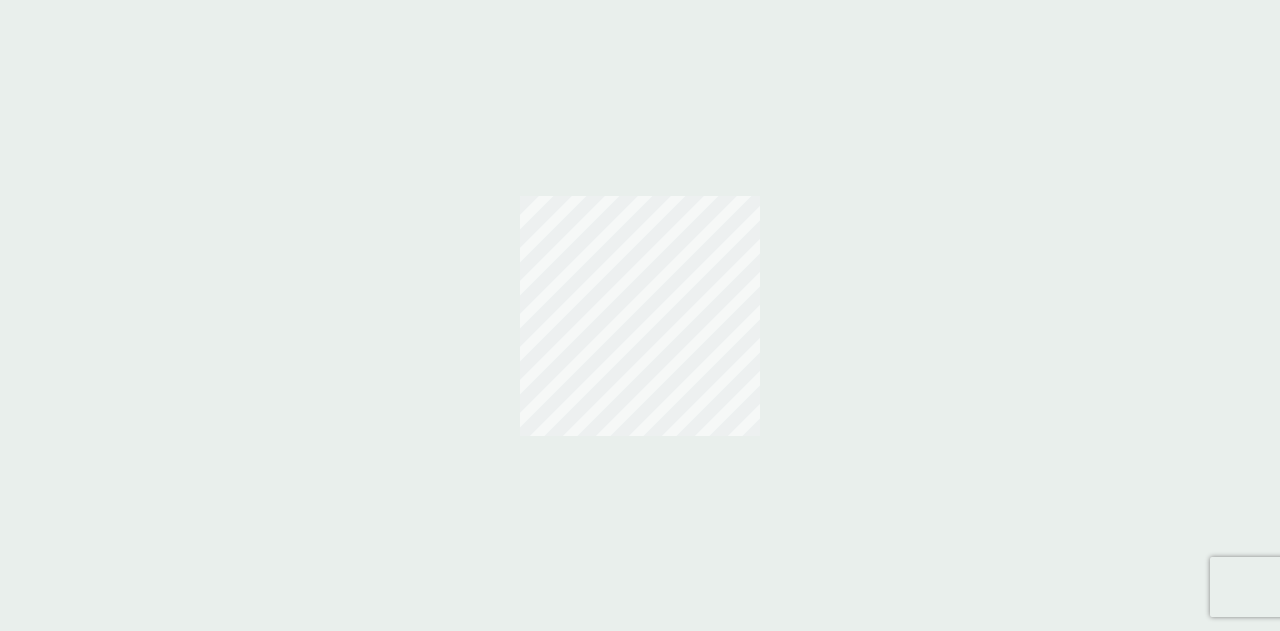scroll, scrollTop: 0, scrollLeft: 0, axis: both 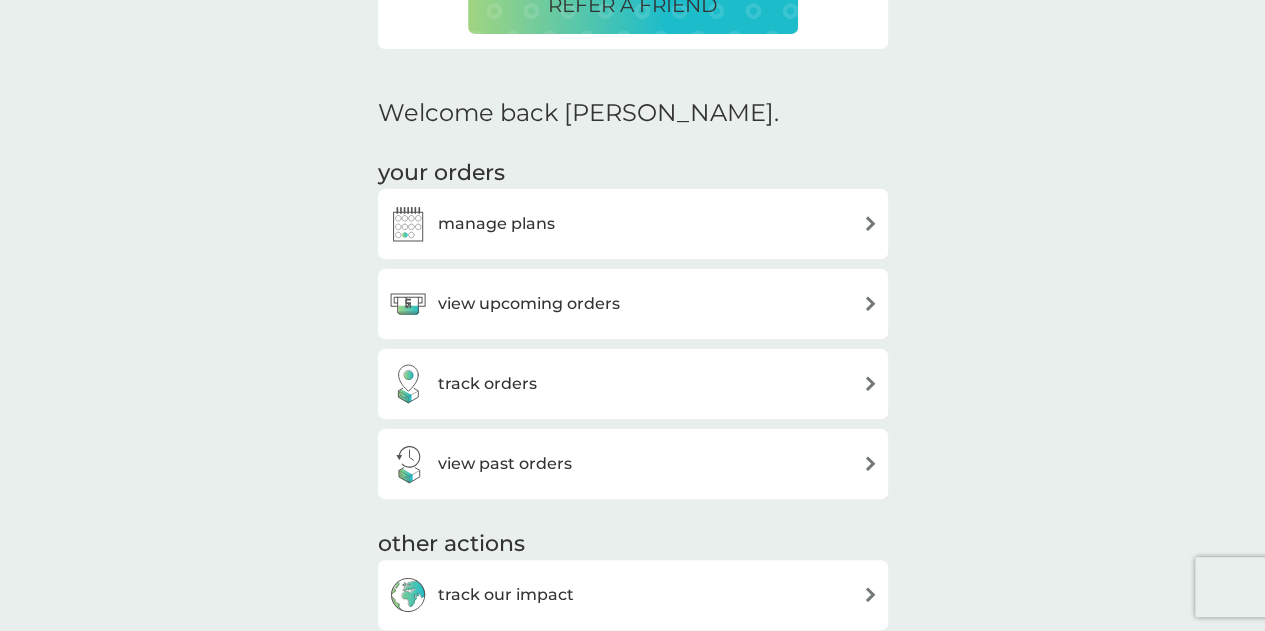 click on "view upcoming orders" at bounding box center (529, 304) 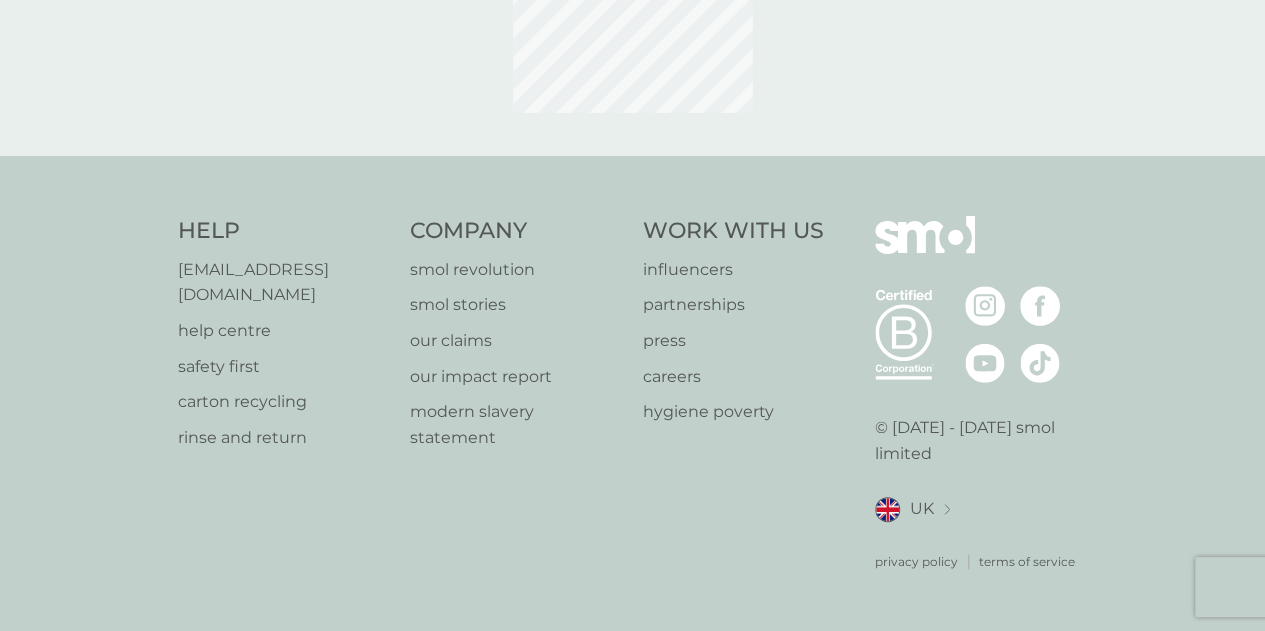 scroll, scrollTop: 0, scrollLeft: 0, axis: both 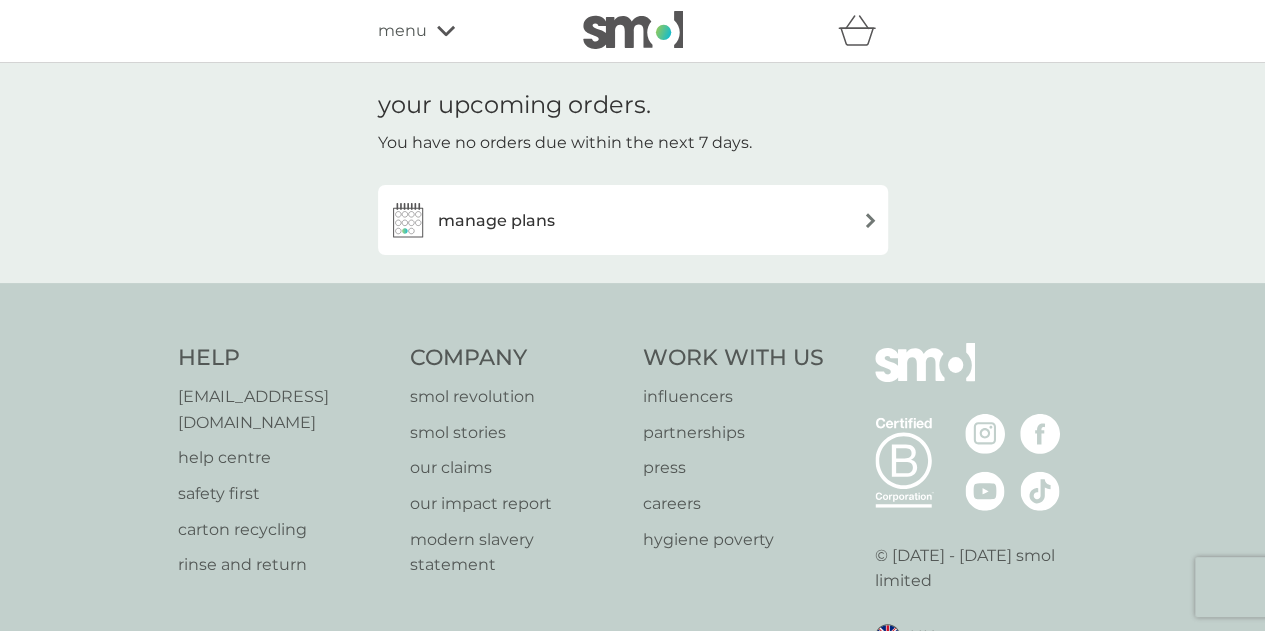 click on "manage plans" at bounding box center (633, 220) 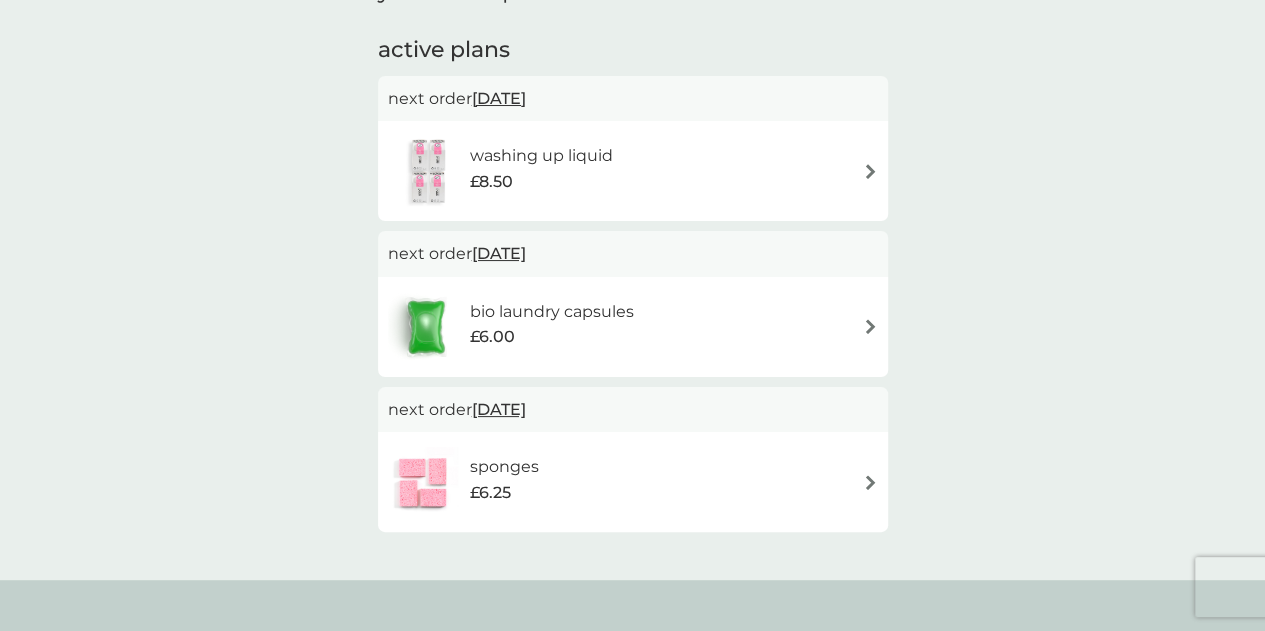 scroll, scrollTop: 0, scrollLeft: 0, axis: both 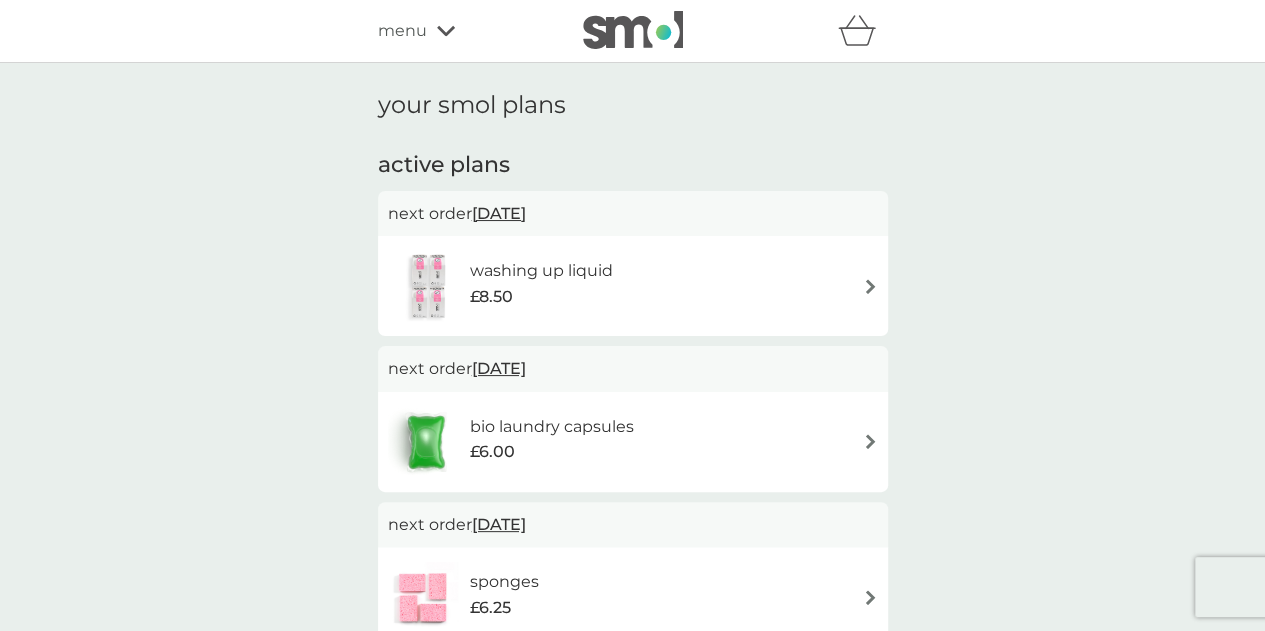 click on "washing up liquid" at bounding box center (541, 271) 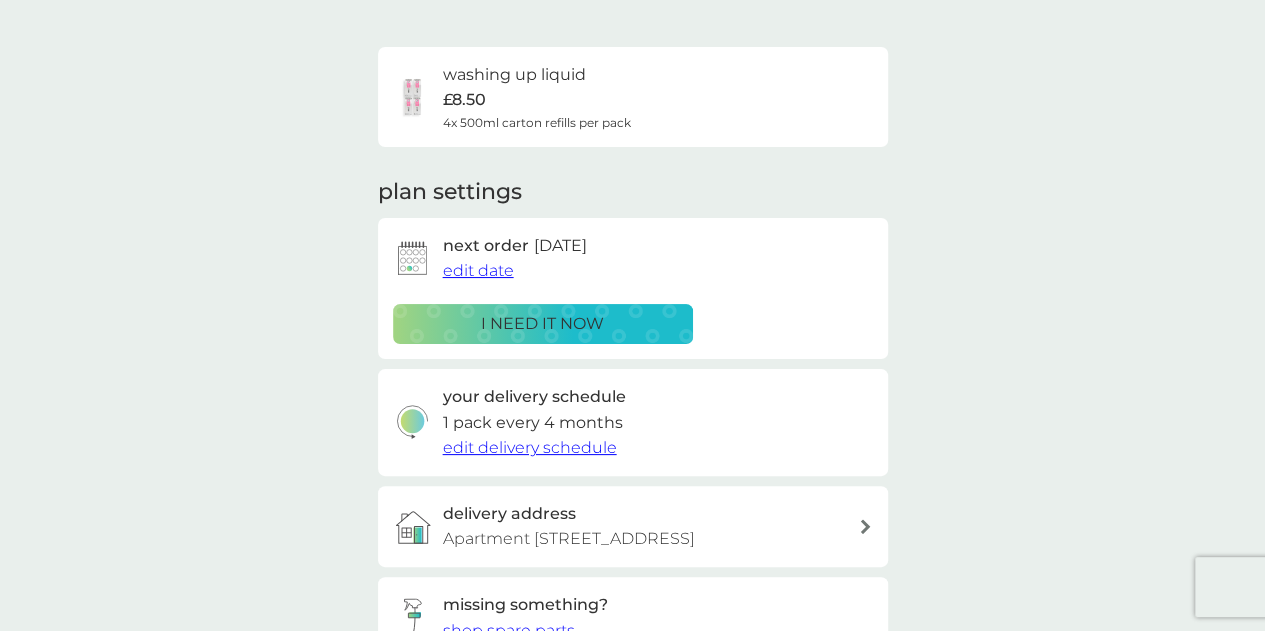 scroll, scrollTop: 265, scrollLeft: 0, axis: vertical 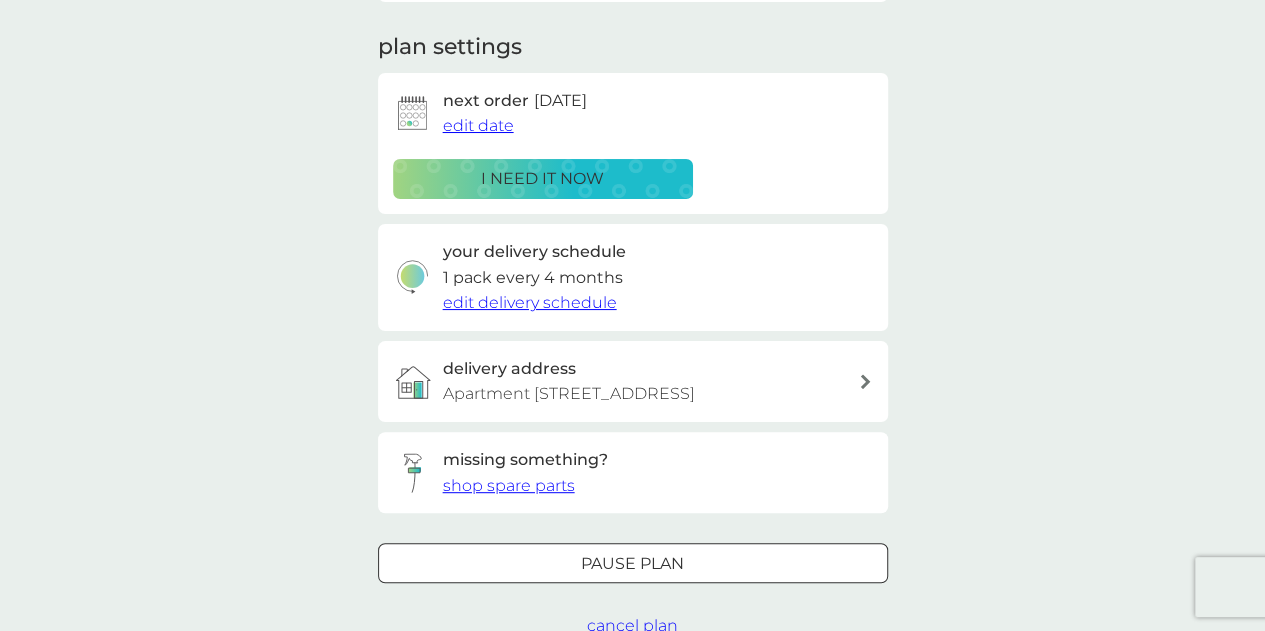 click on "i need it now" at bounding box center [543, 179] 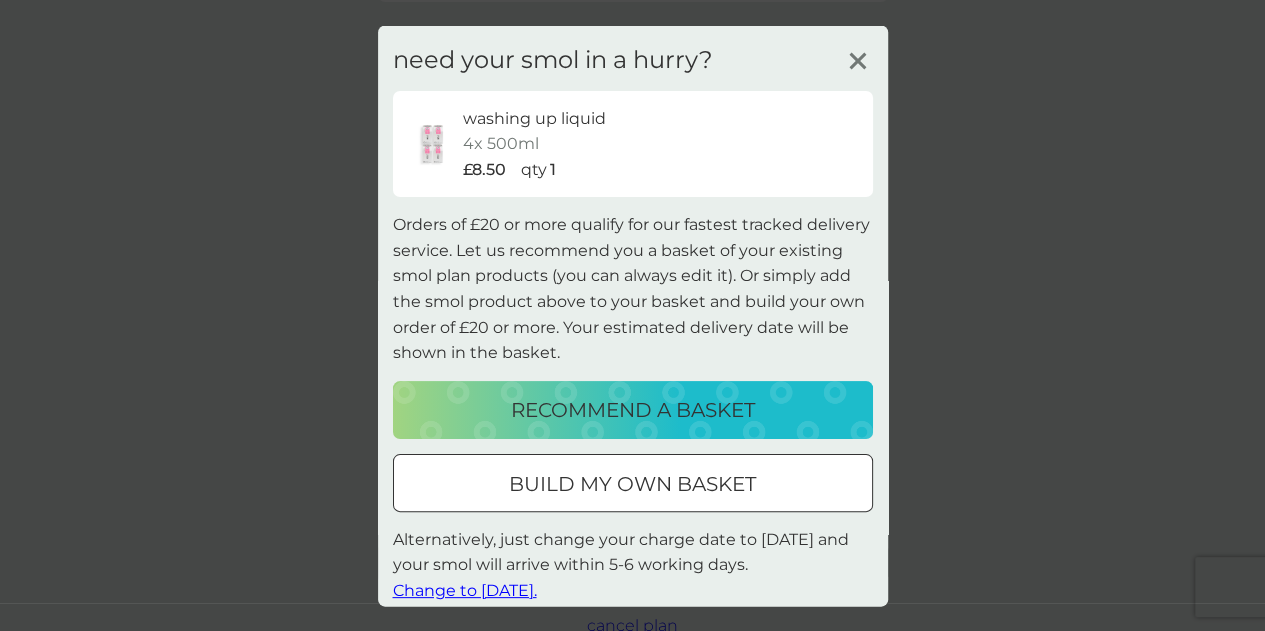 scroll, scrollTop: 16, scrollLeft: 0, axis: vertical 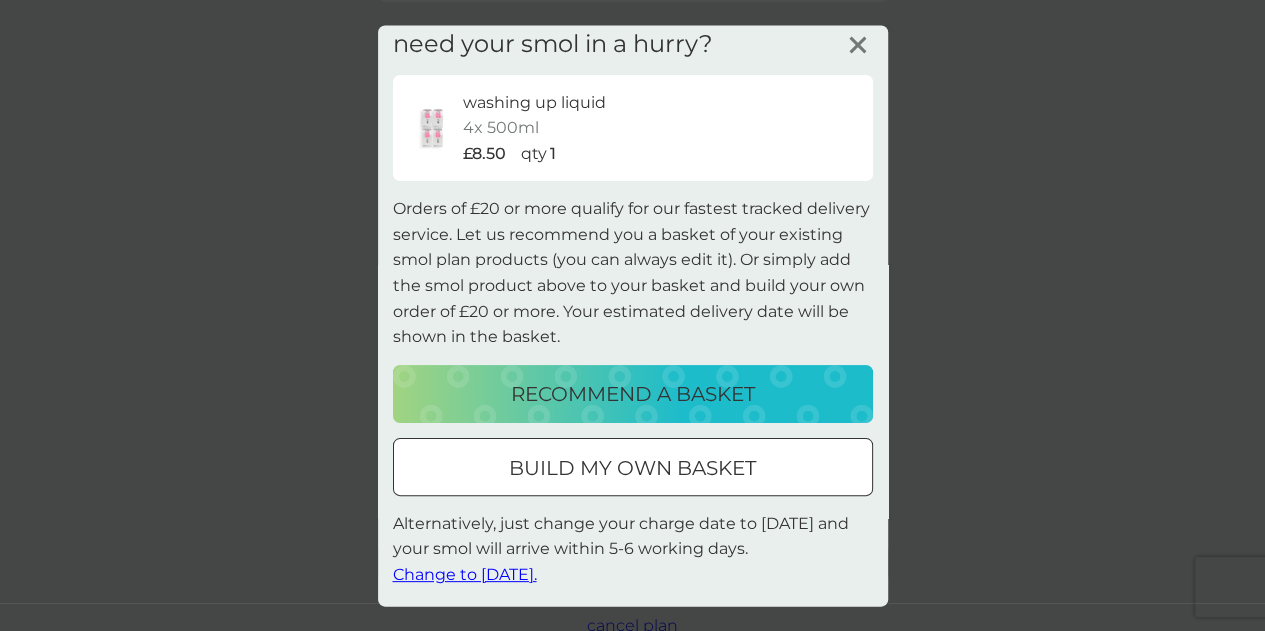 click on "recommend a basket" at bounding box center (633, 393) 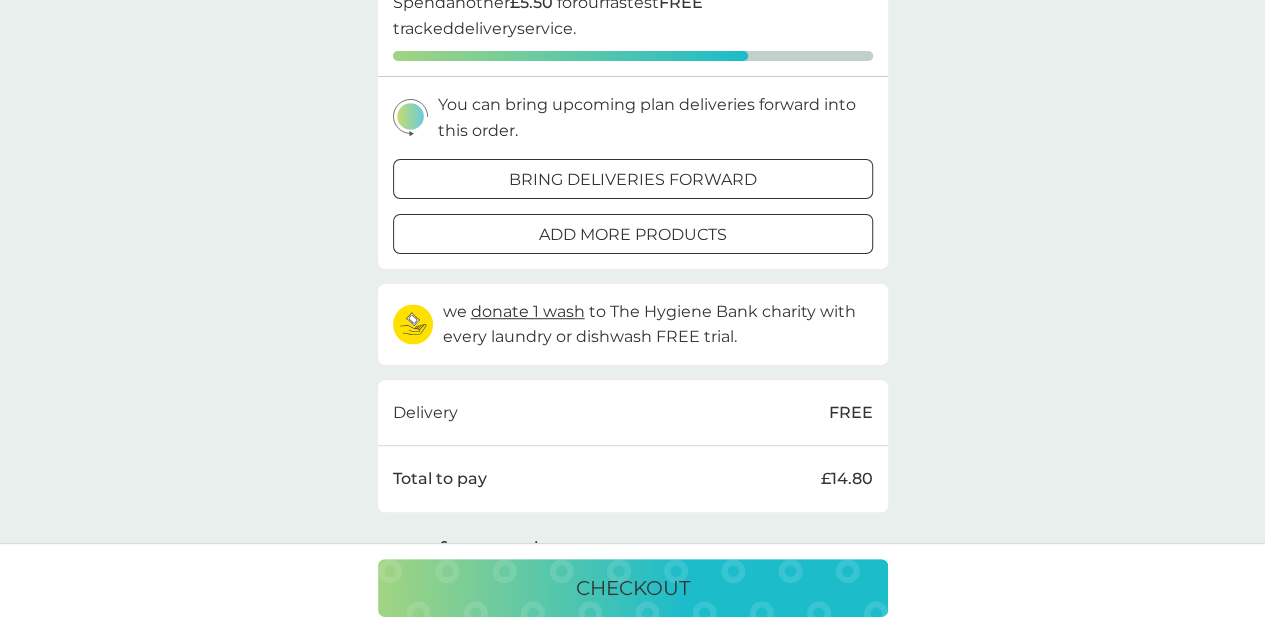 scroll, scrollTop: 550, scrollLeft: 0, axis: vertical 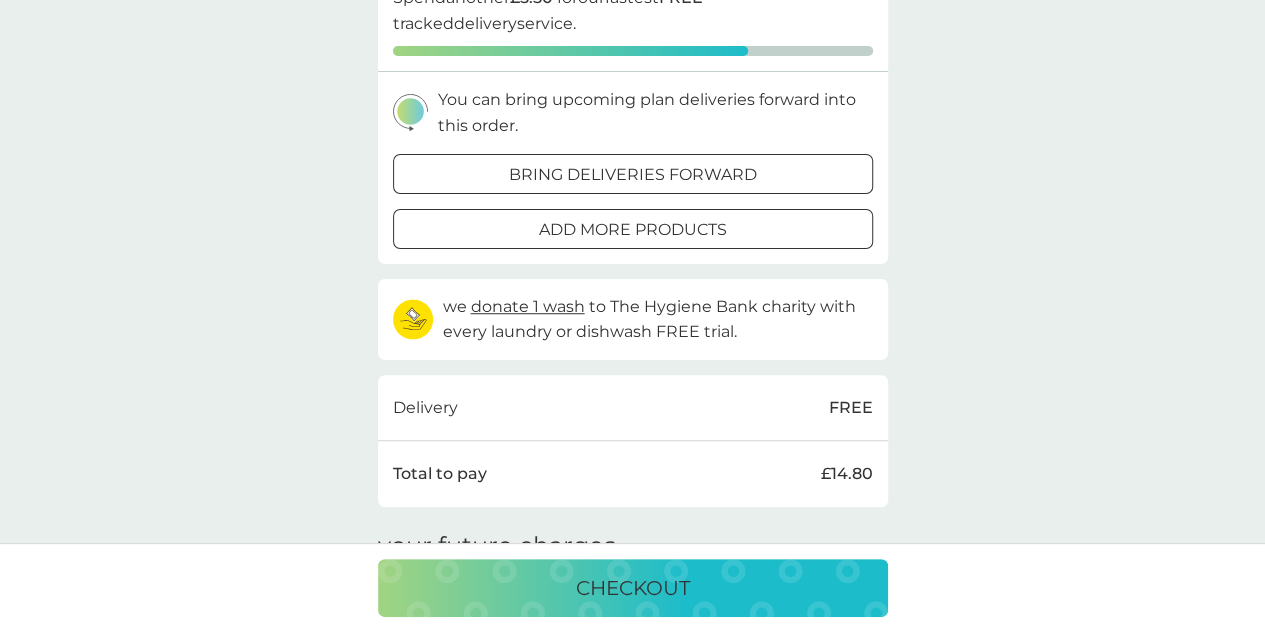 click on "add more products" at bounding box center (633, 230) 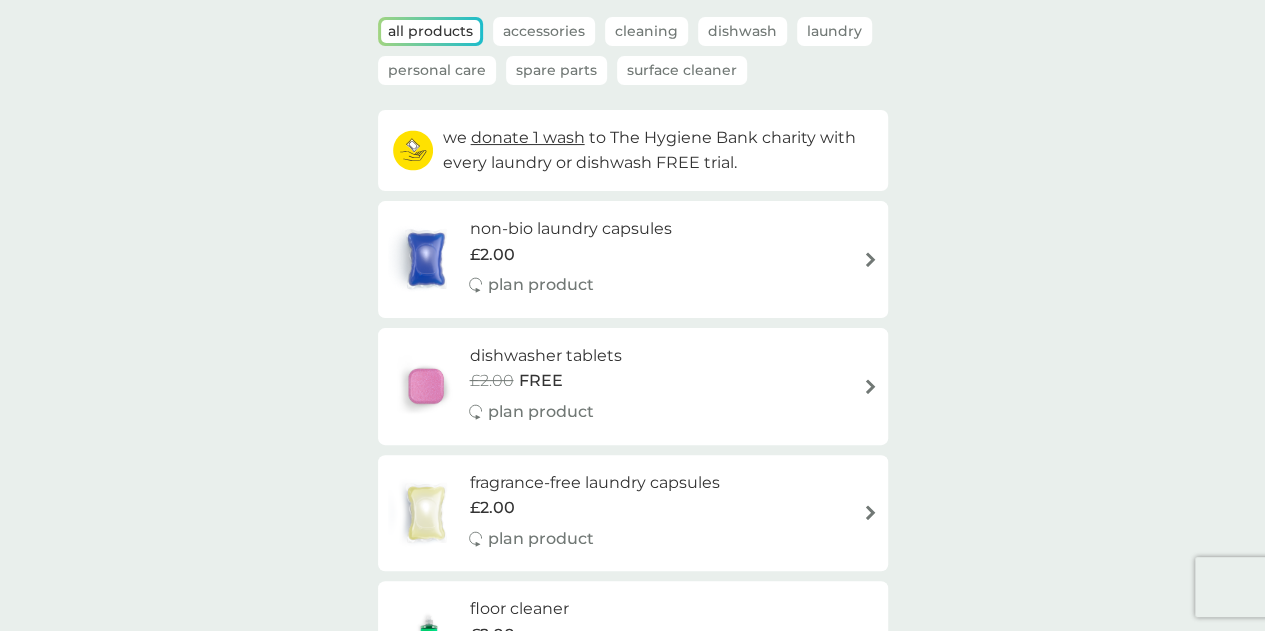 scroll, scrollTop: 0, scrollLeft: 0, axis: both 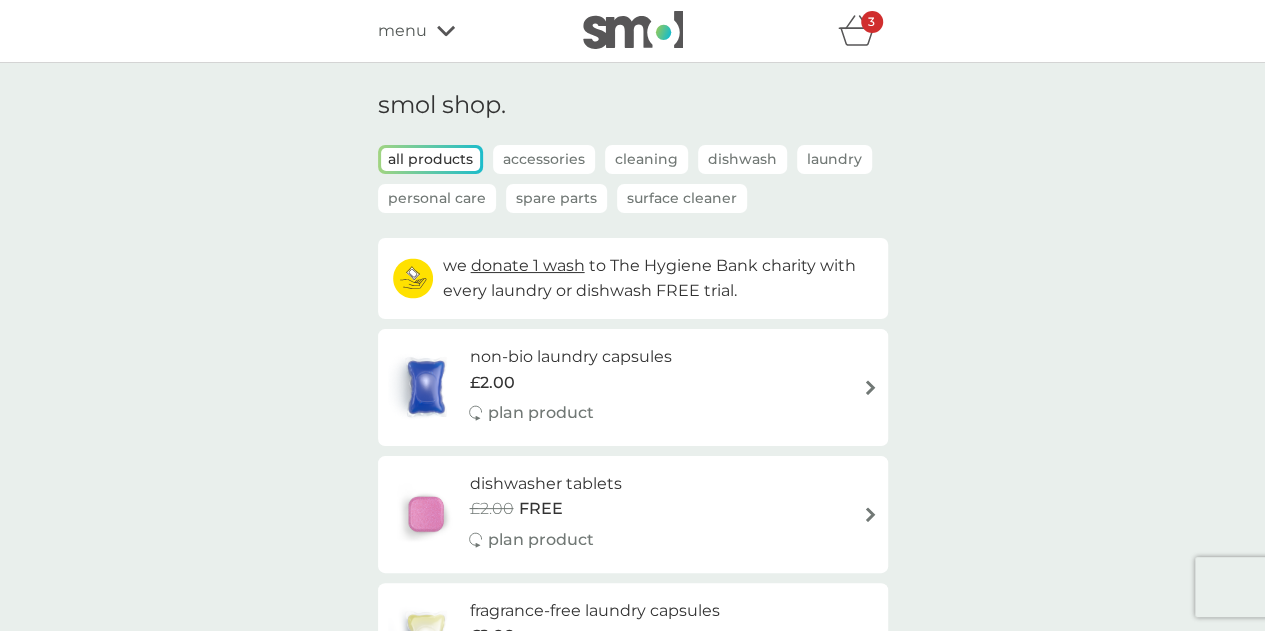 click 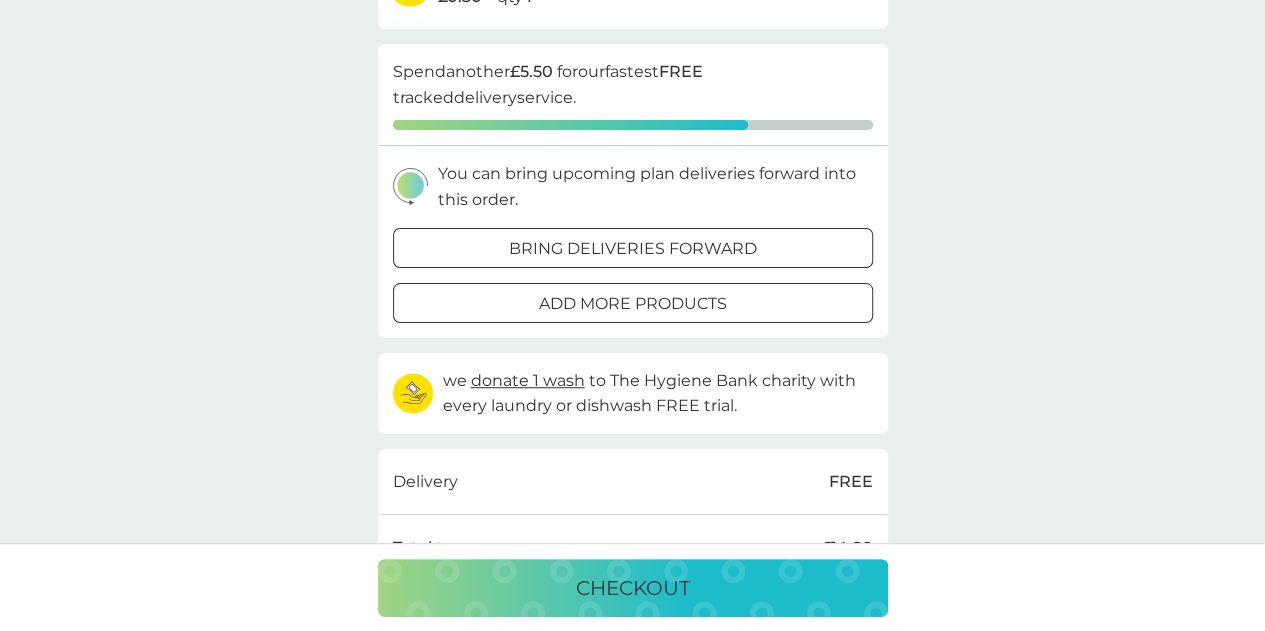 scroll, scrollTop: 0, scrollLeft: 0, axis: both 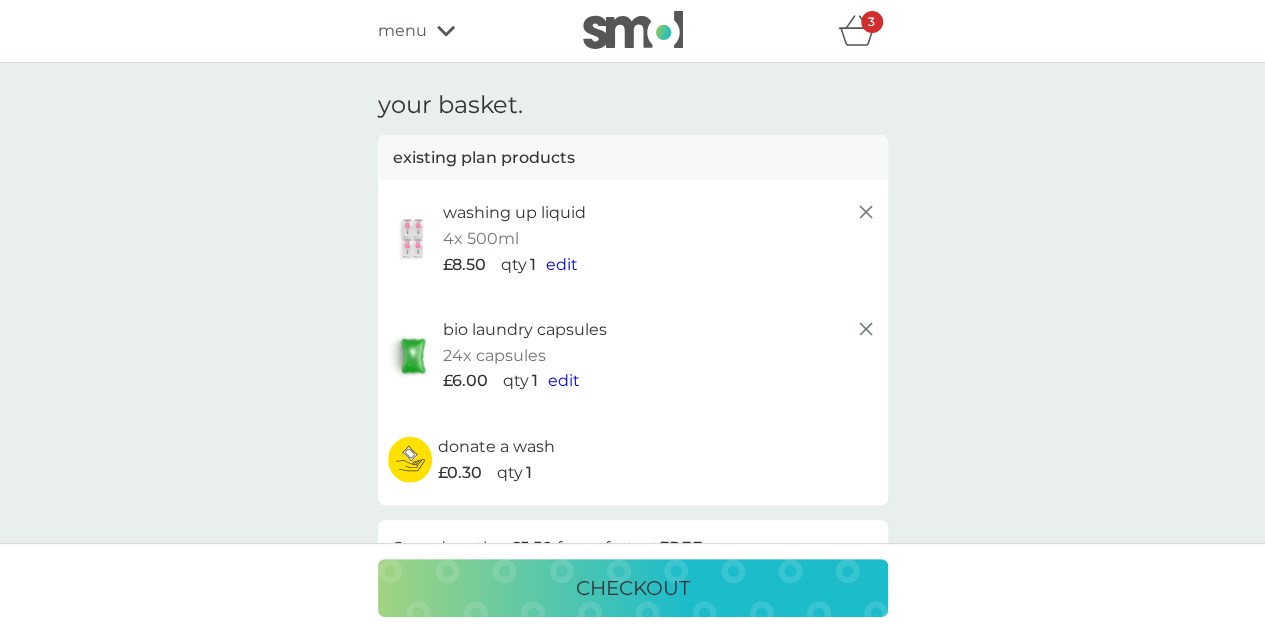click 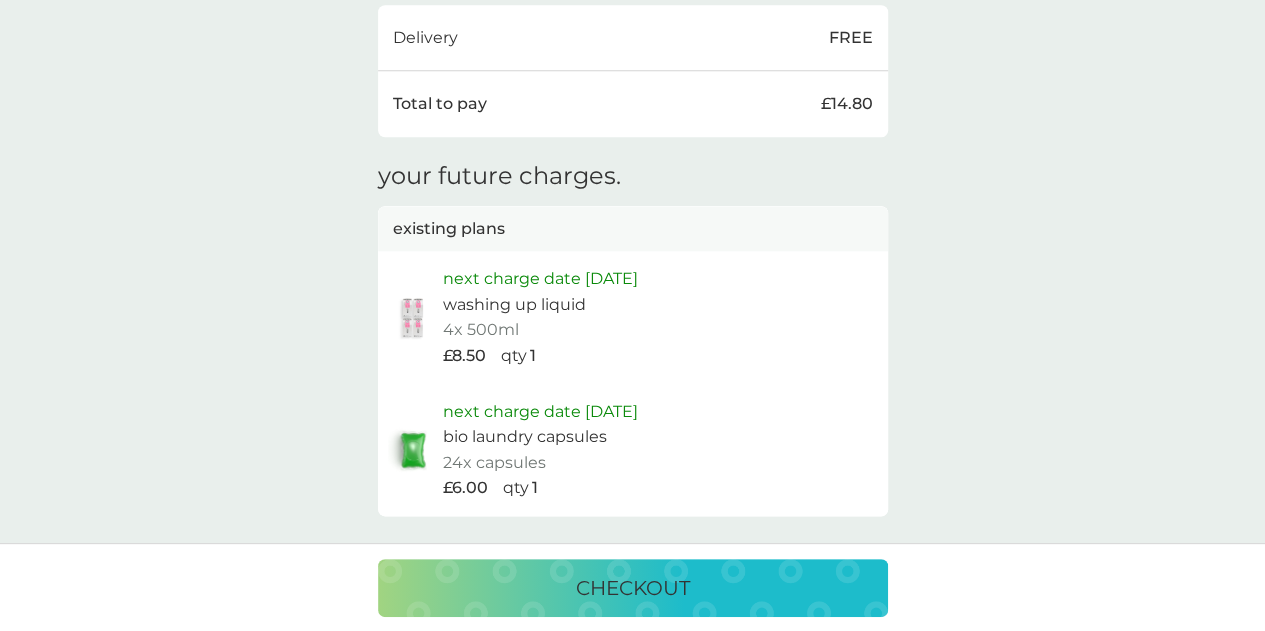 scroll, scrollTop: 0, scrollLeft: 0, axis: both 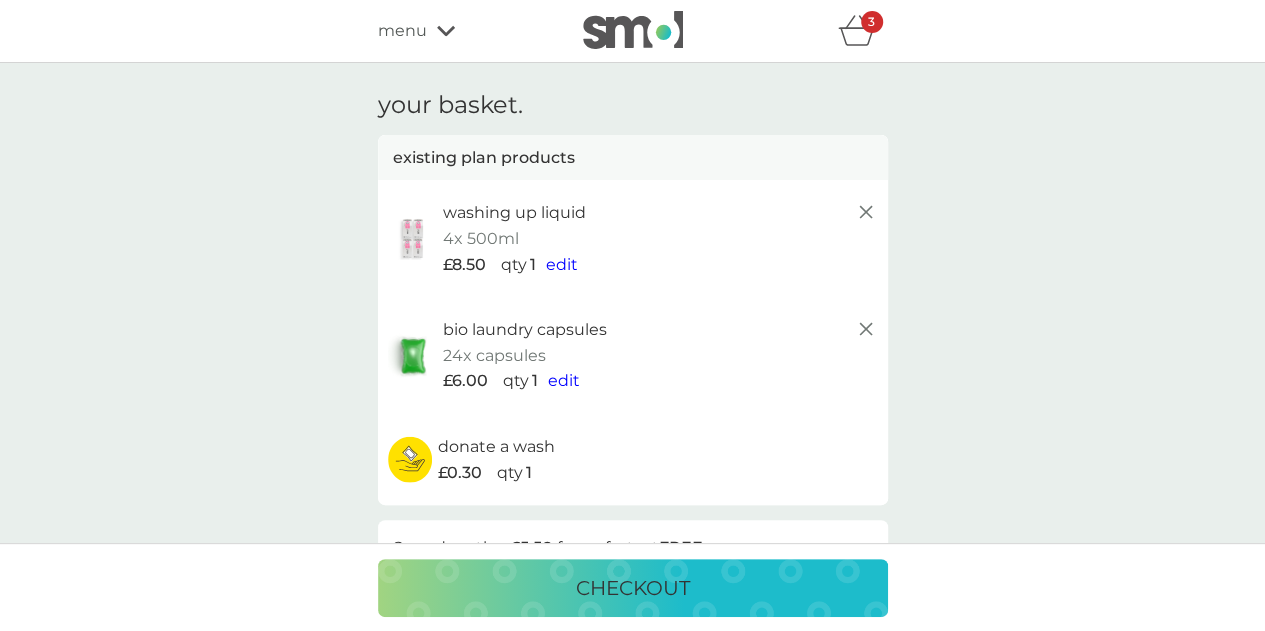 click on "menu" at bounding box center [402, 31] 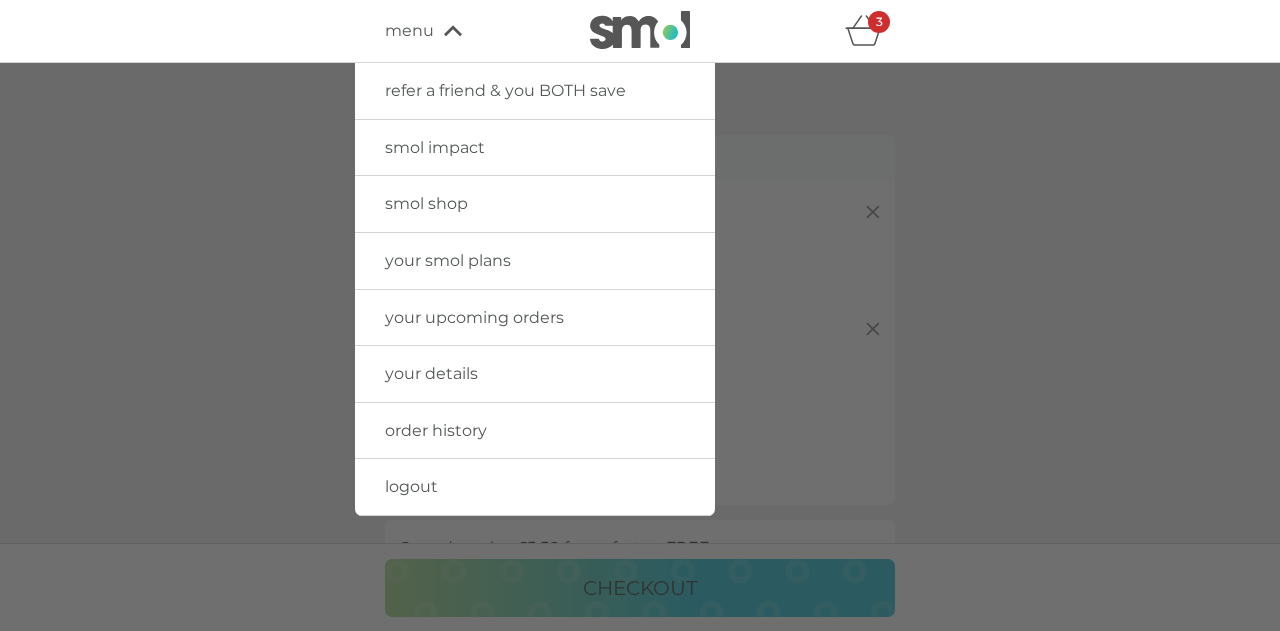 click on "your upcoming orders" at bounding box center [474, 317] 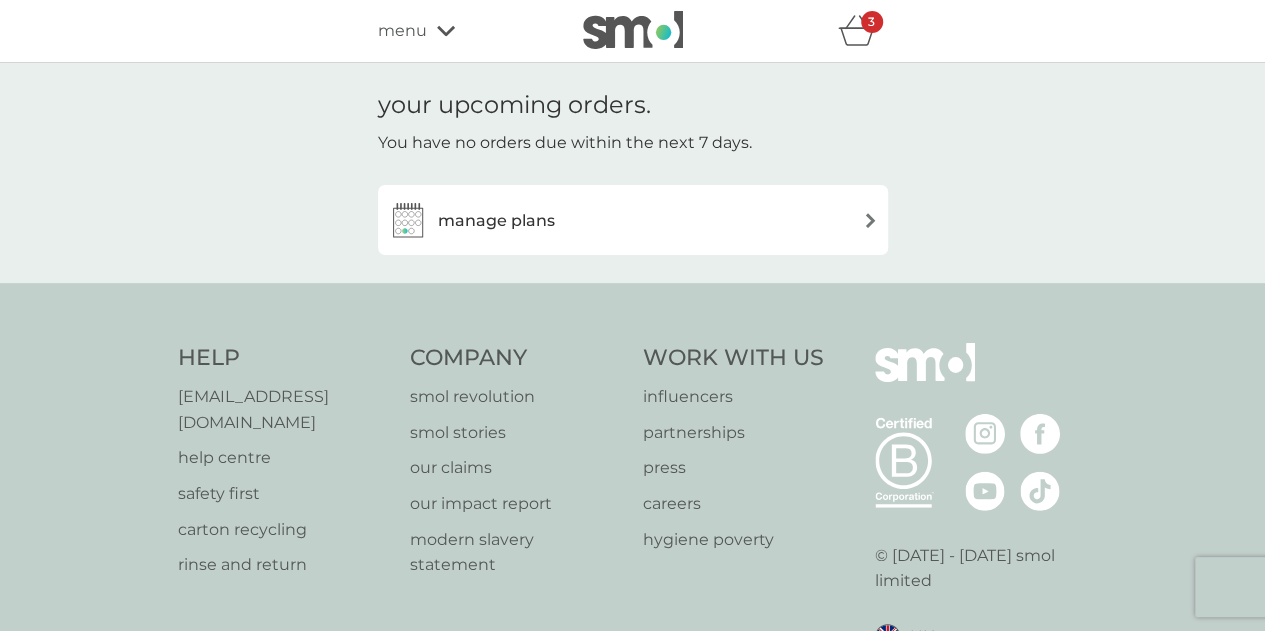 click on "manage plans" at bounding box center (471, 220) 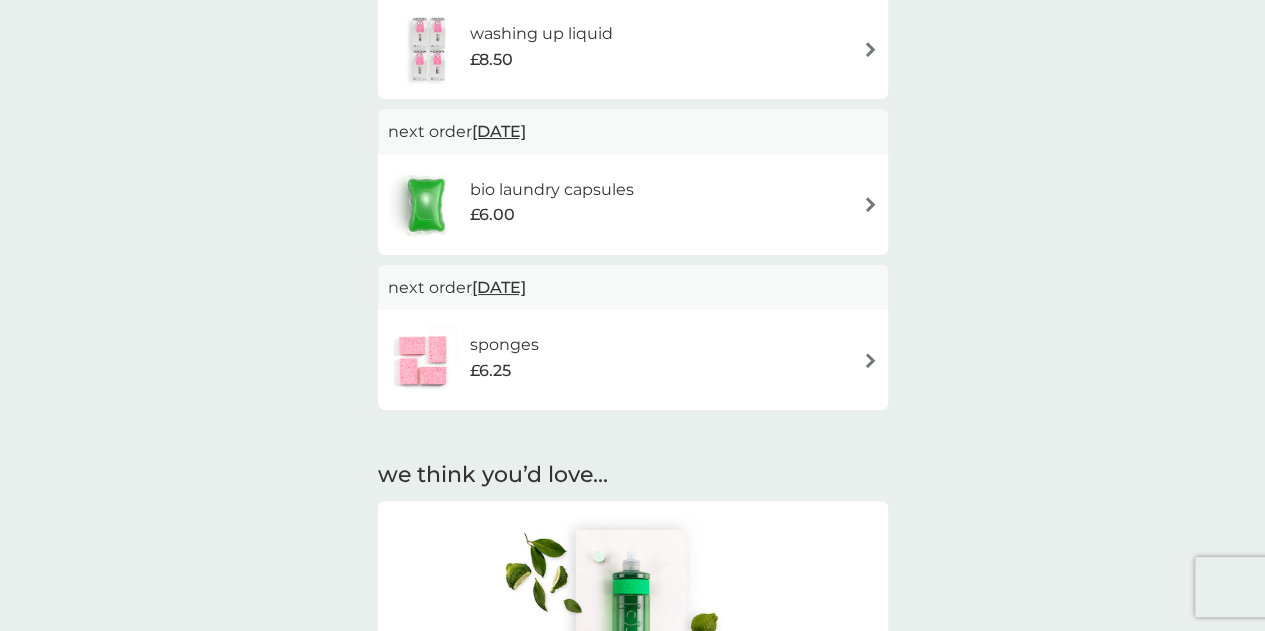 scroll, scrollTop: 242, scrollLeft: 0, axis: vertical 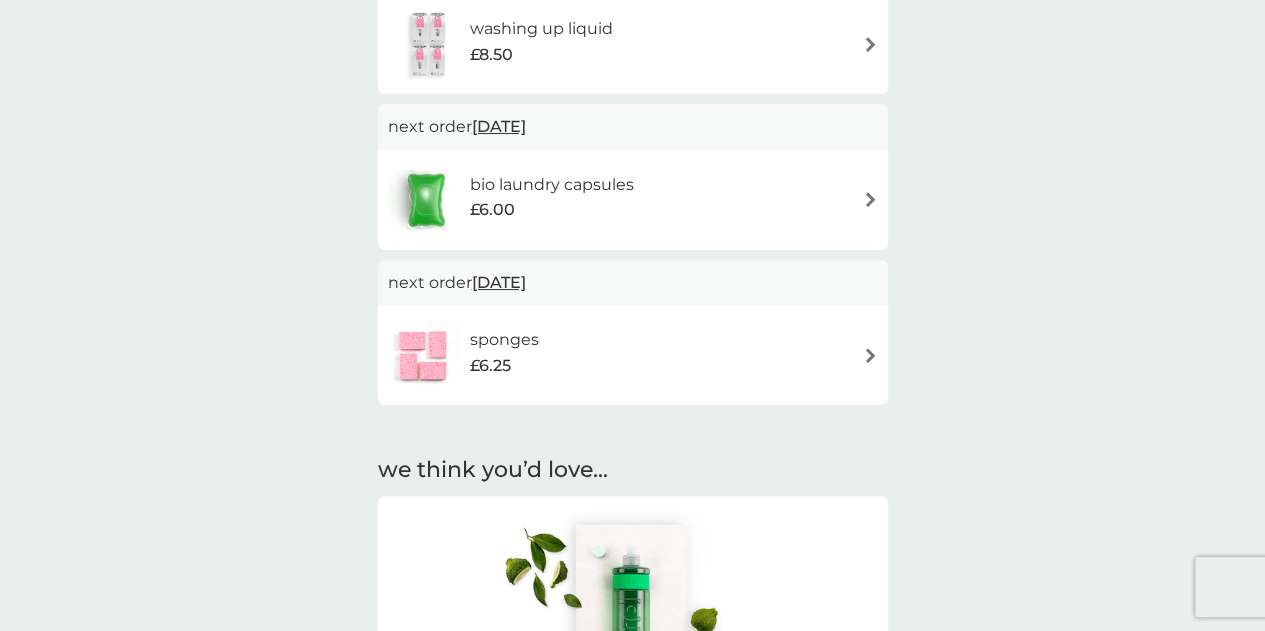 click on "sponges £6.25" at bounding box center [633, 355] 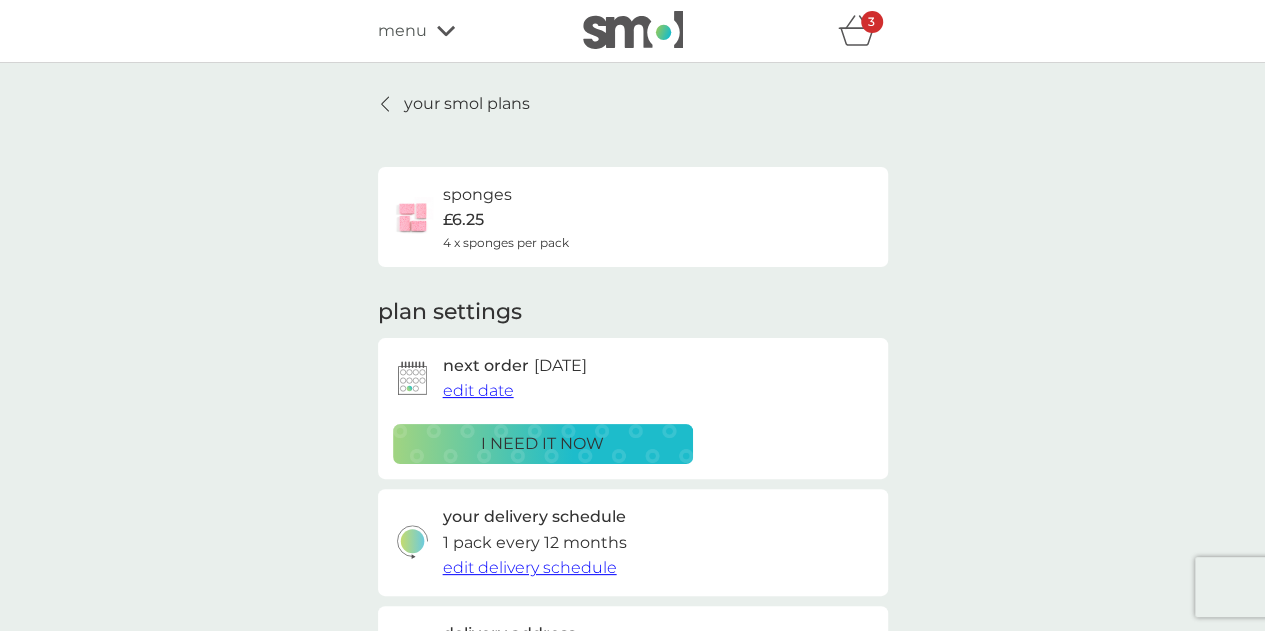 click on "i need it now" at bounding box center [543, 444] 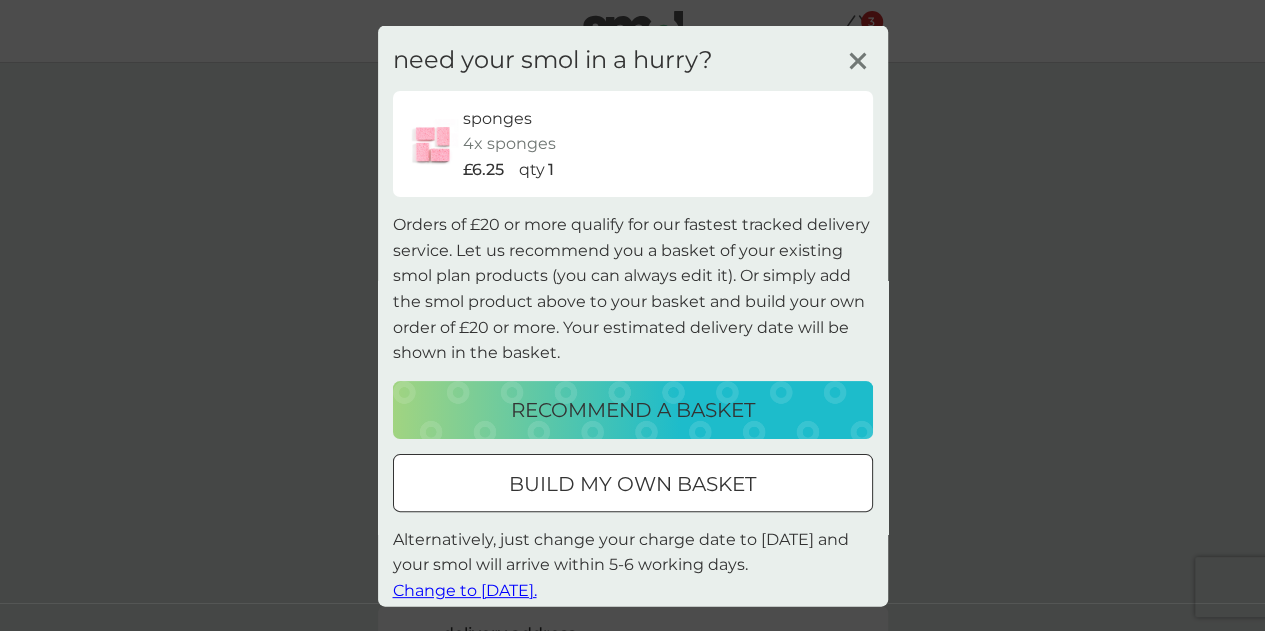 click on "build my own basket" at bounding box center (632, 483) 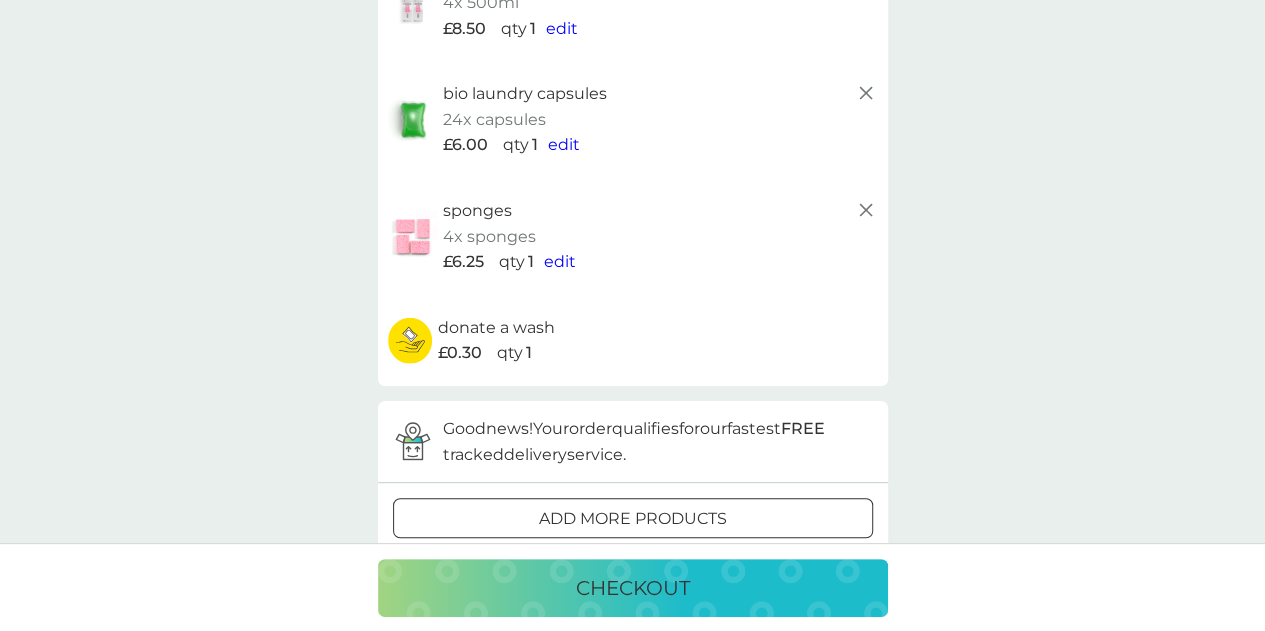 scroll, scrollTop: 0, scrollLeft: 0, axis: both 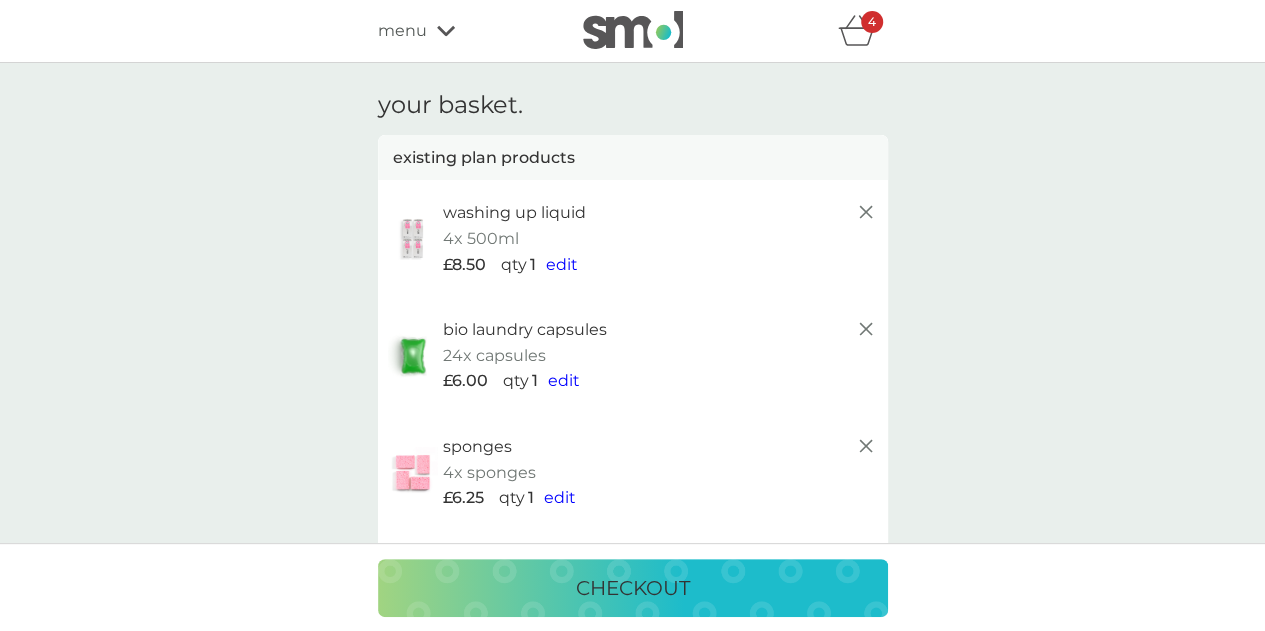 click on "checkout" at bounding box center [633, 588] 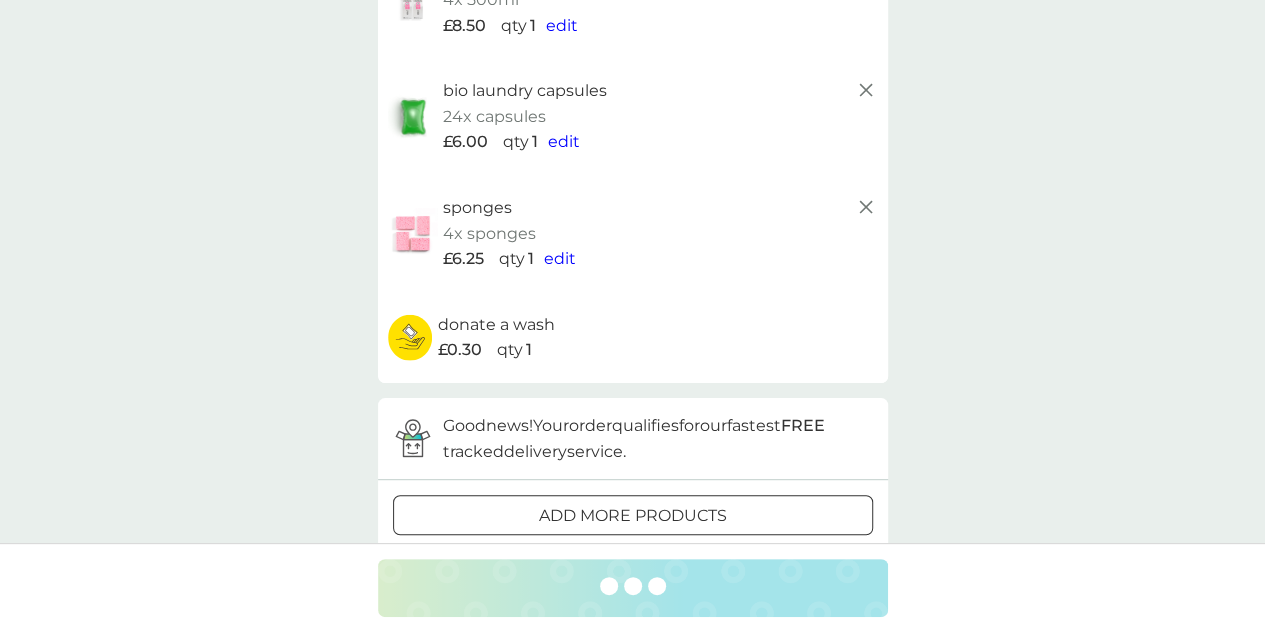 scroll, scrollTop: 240, scrollLeft: 0, axis: vertical 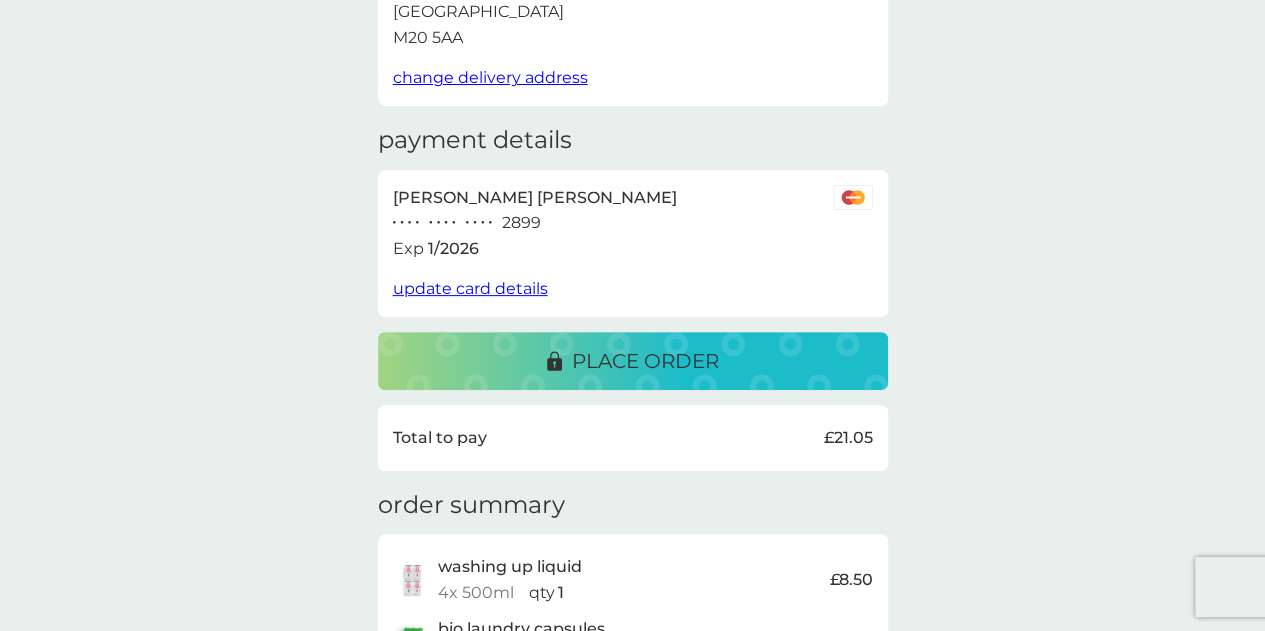 click on "place order" at bounding box center [645, 361] 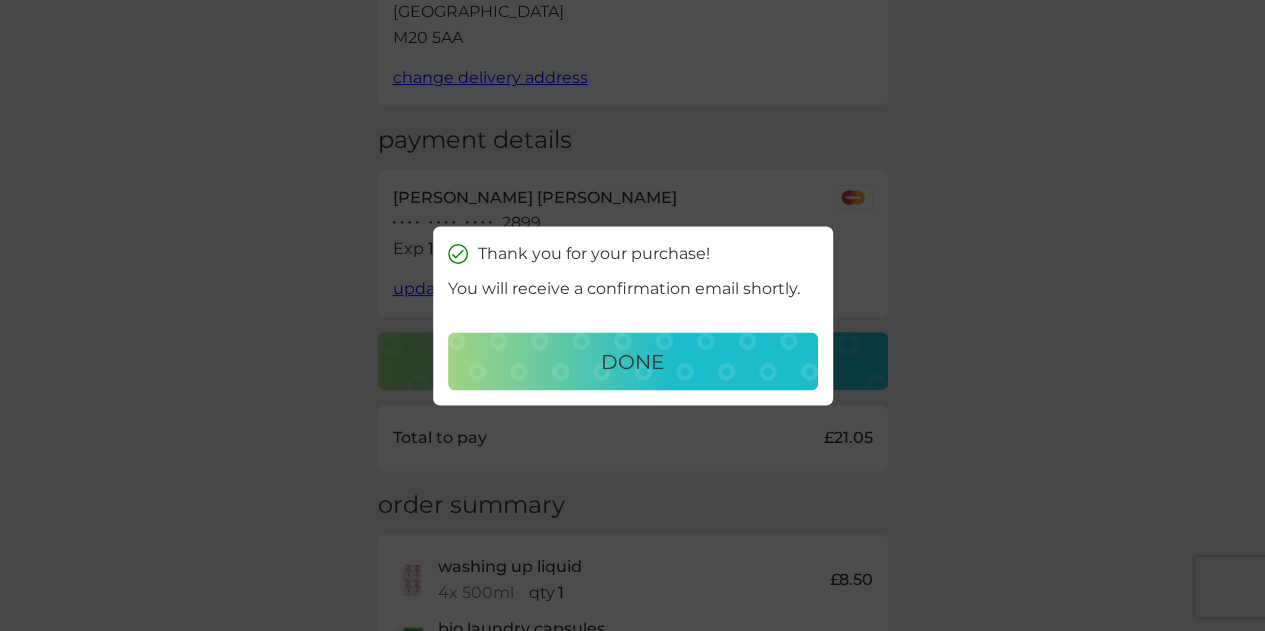 click on "done" at bounding box center [633, 361] 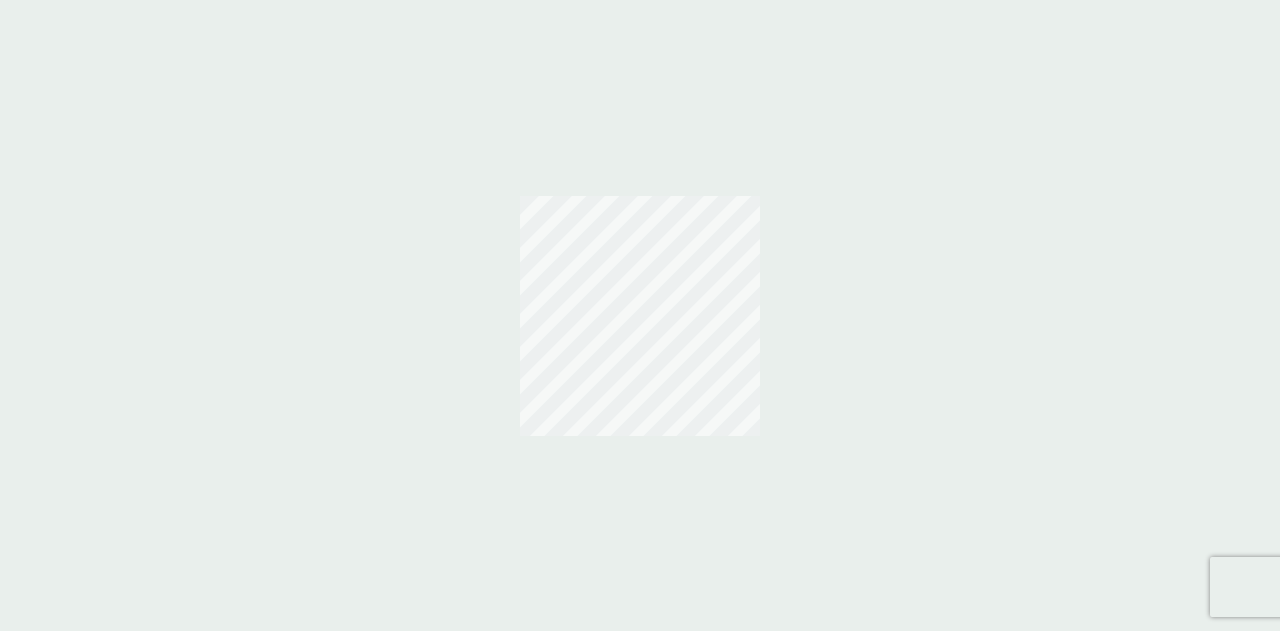 scroll, scrollTop: 0, scrollLeft: 0, axis: both 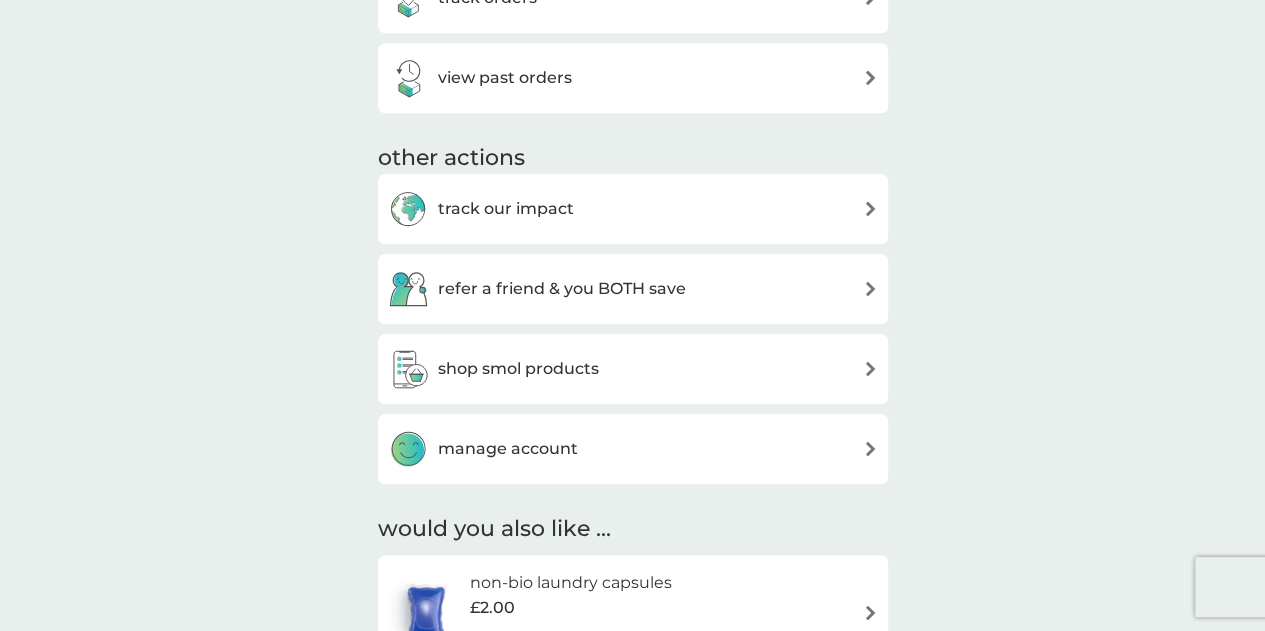 click on "refer a friend & you BOTH save" at bounding box center (562, 289) 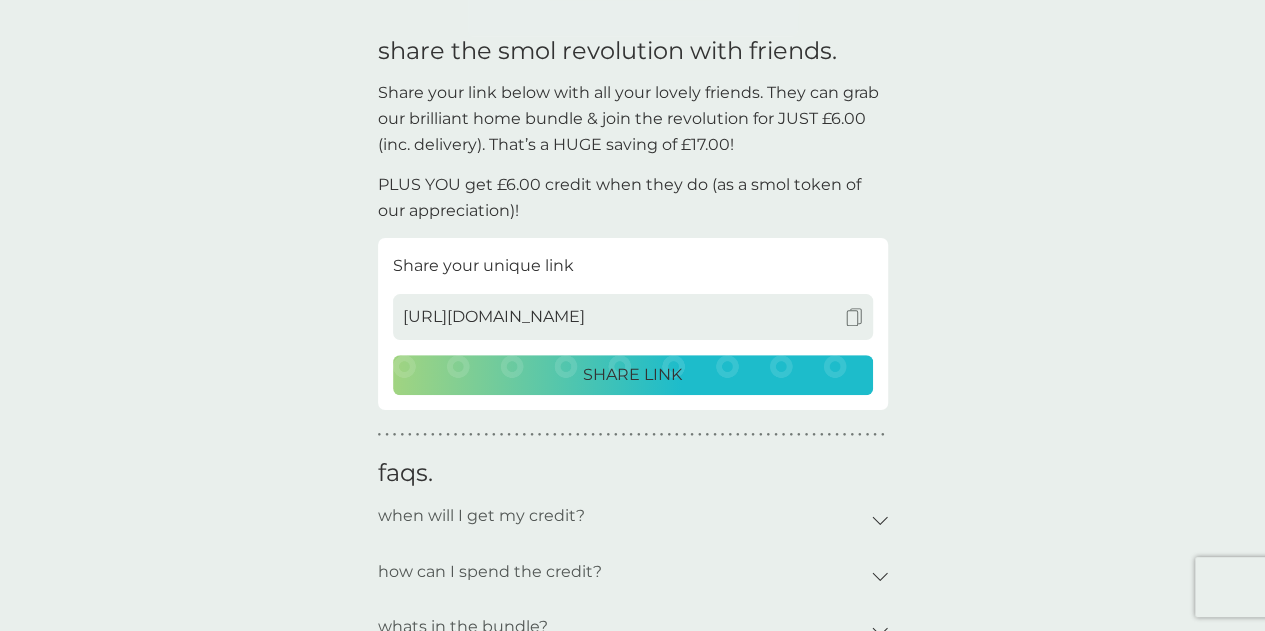 scroll, scrollTop: 0, scrollLeft: 0, axis: both 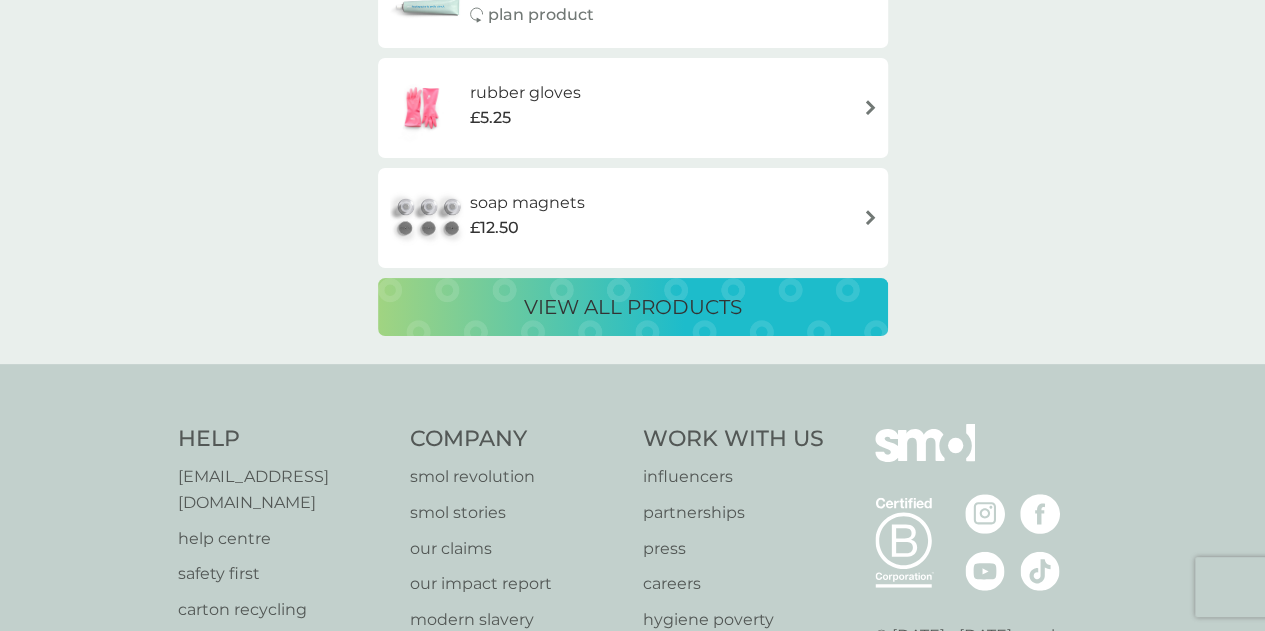 click on "view all products" at bounding box center [633, 307] 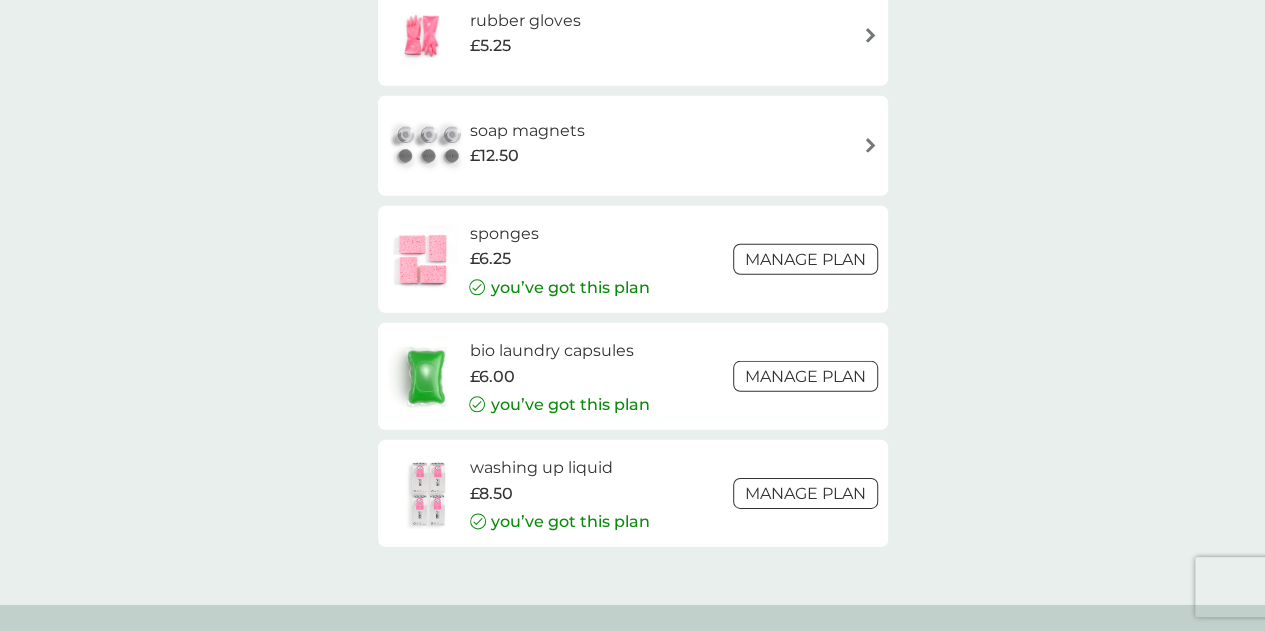 scroll, scrollTop: 2800, scrollLeft: 0, axis: vertical 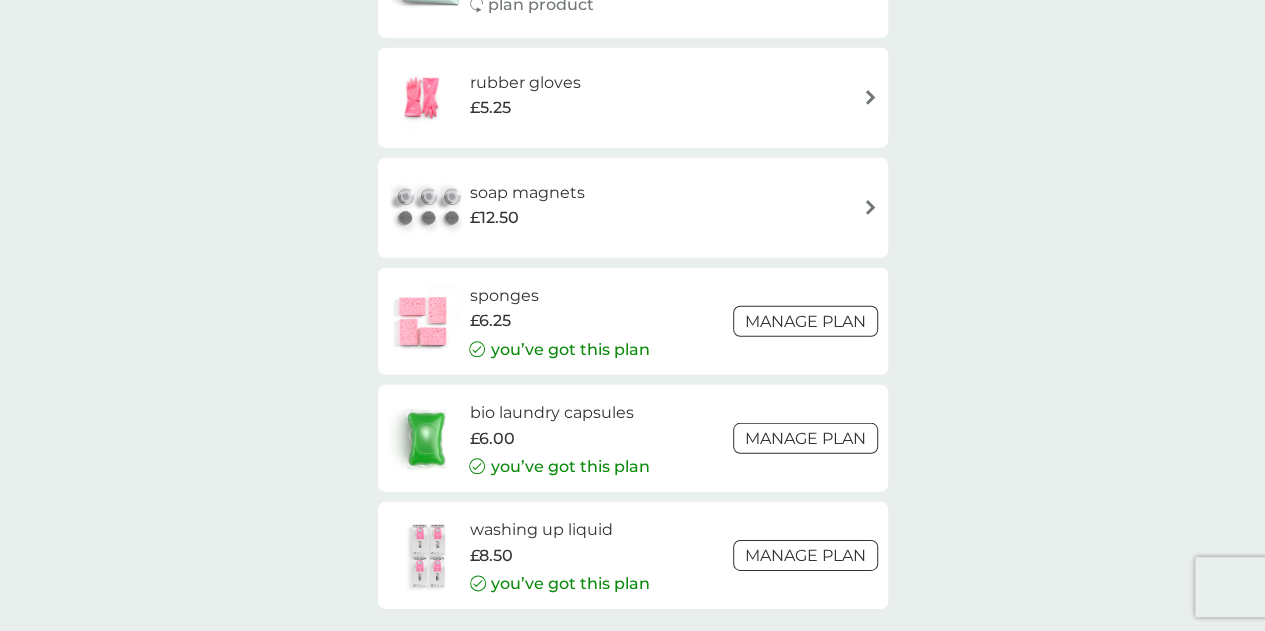 click on "sponges" at bounding box center (559, 296) 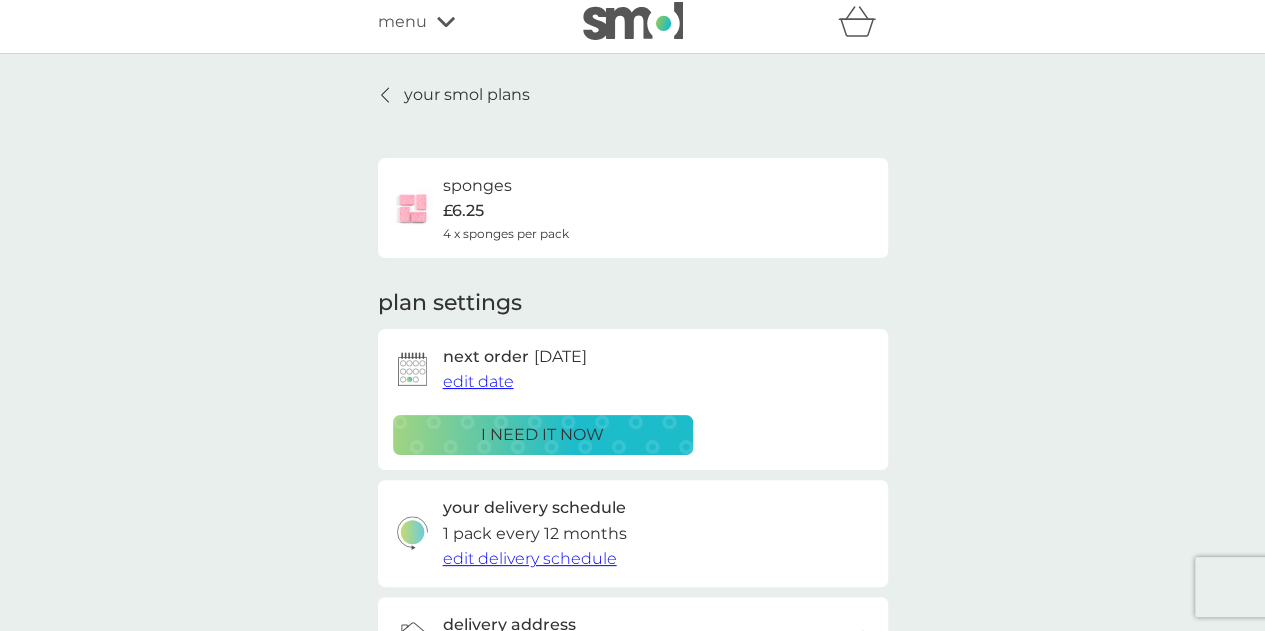 scroll, scrollTop: 0, scrollLeft: 0, axis: both 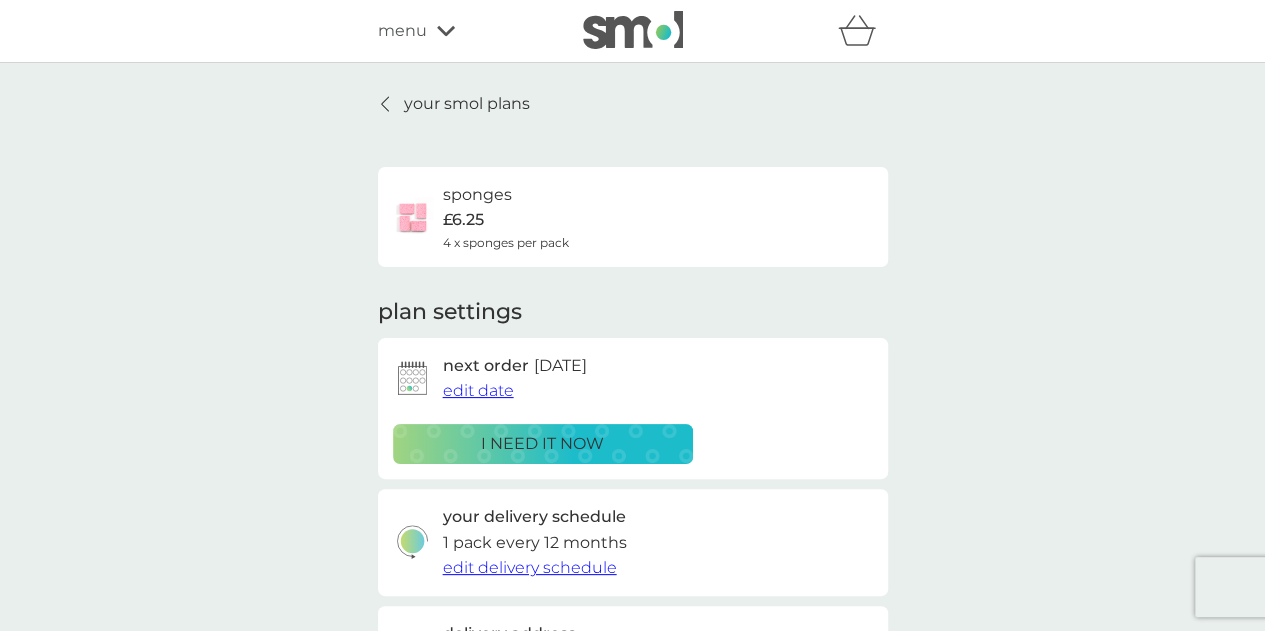 click on "£6.25" at bounding box center [463, 220] 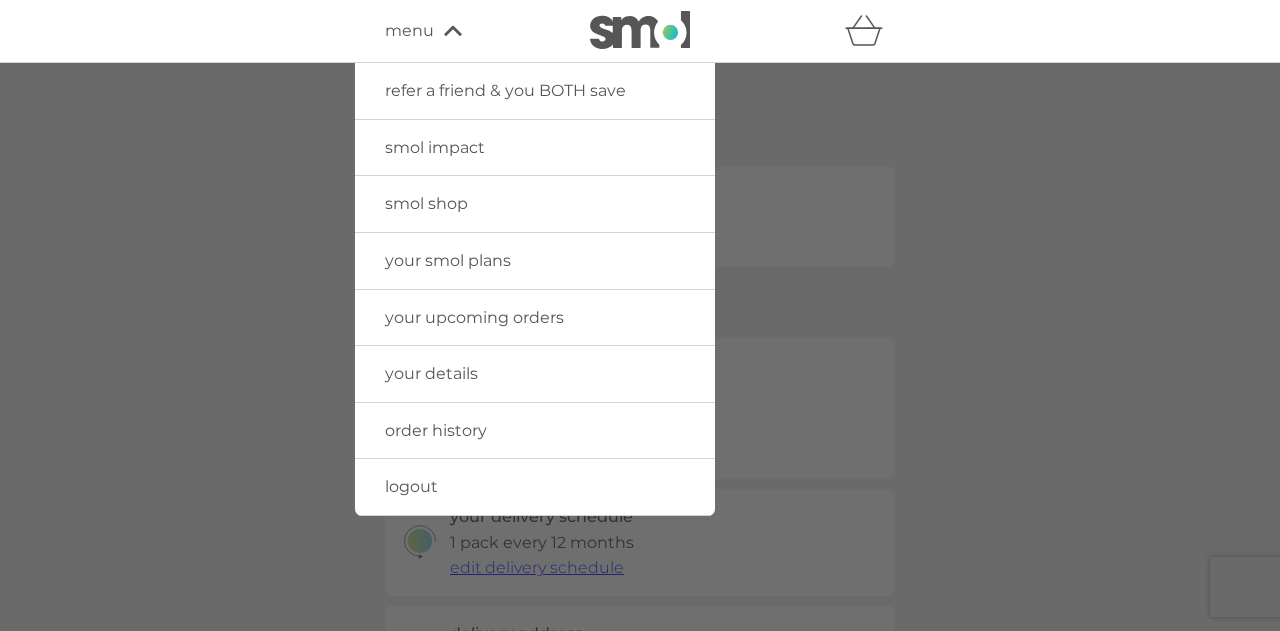 drag, startPoint x: 977, startPoint y: 317, endPoint x: 908, endPoint y: 321, distance: 69.115845 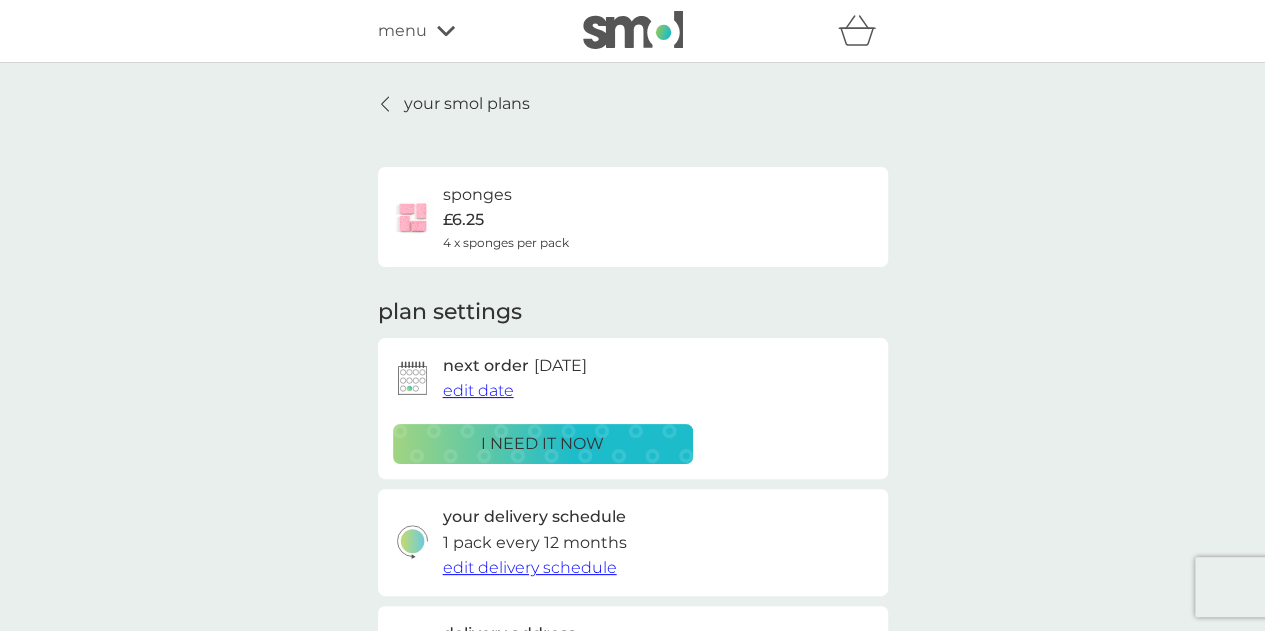click on "your smol plans" at bounding box center (454, 104) 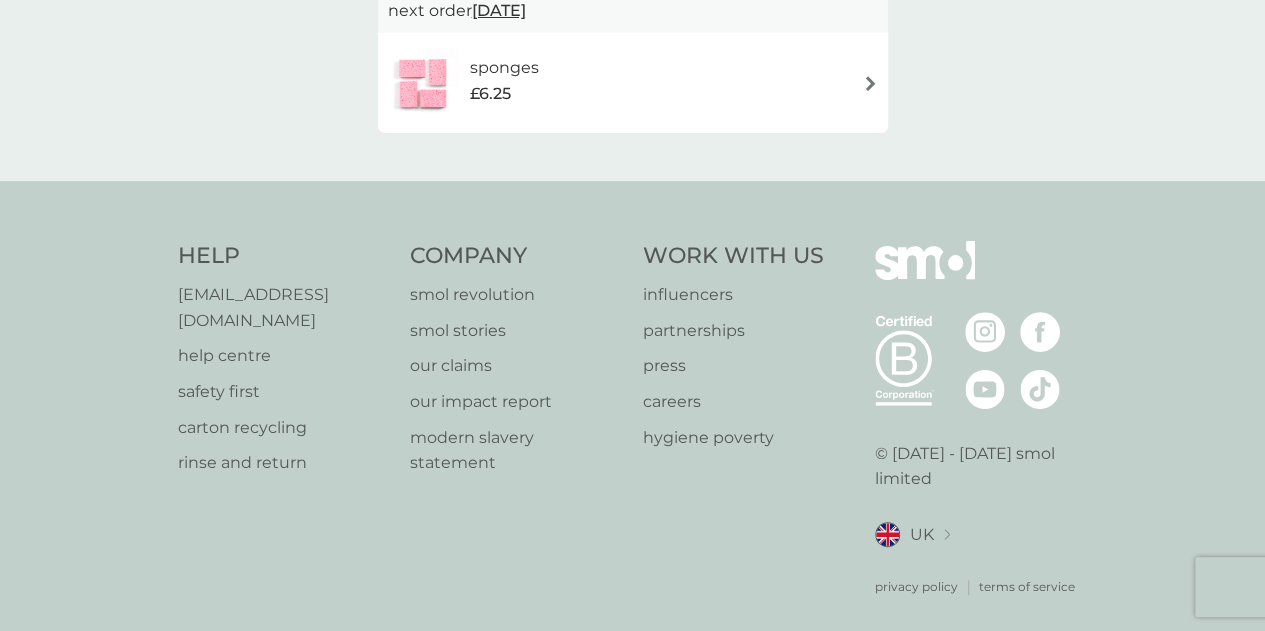 scroll, scrollTop: 0, scrollLeft: 0, axis: both 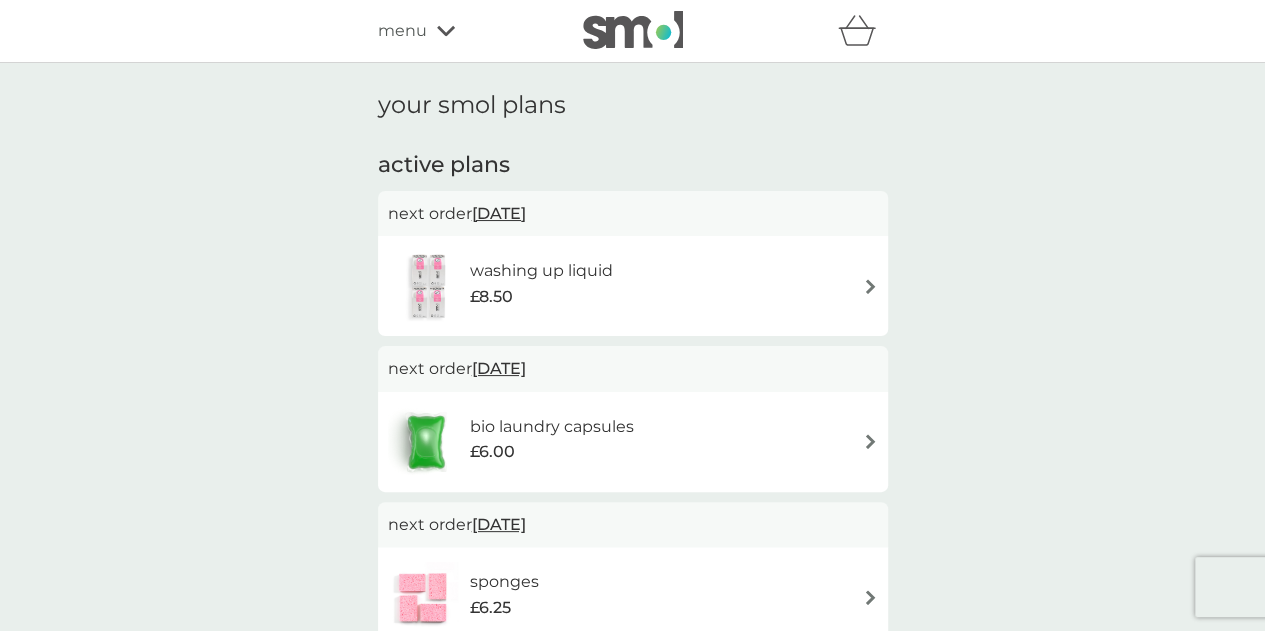 click at bounding box center (633, 30) 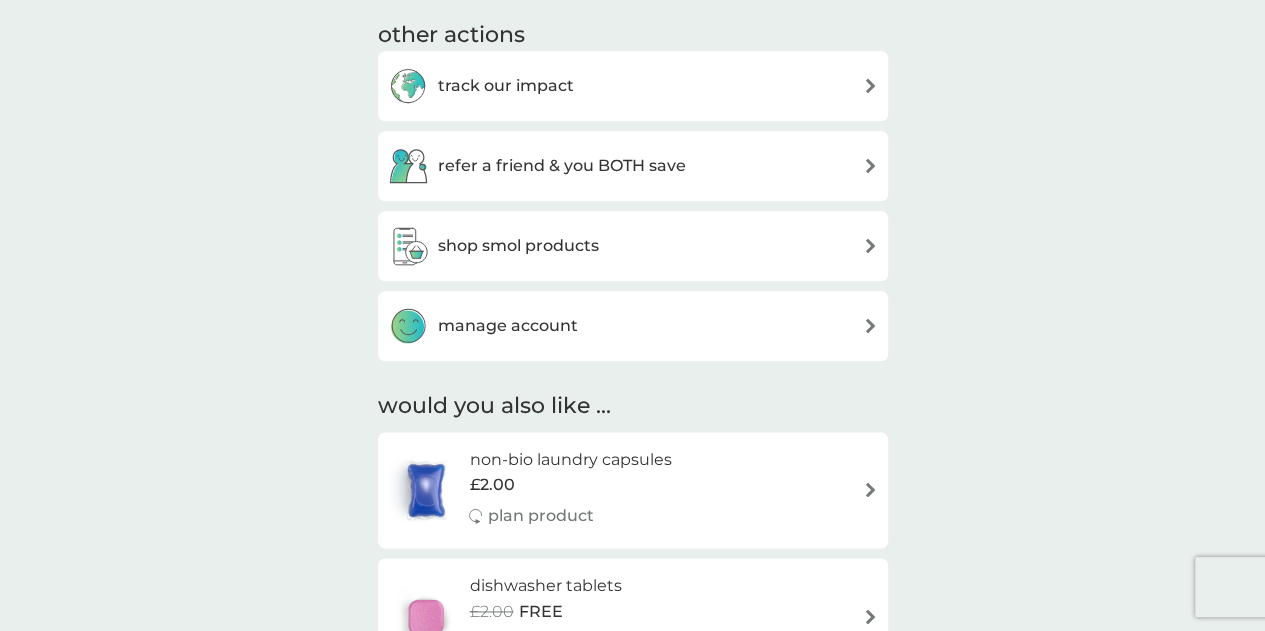 scroll, scrollTop: 1048, scrollLeft: 0, axis: vertical 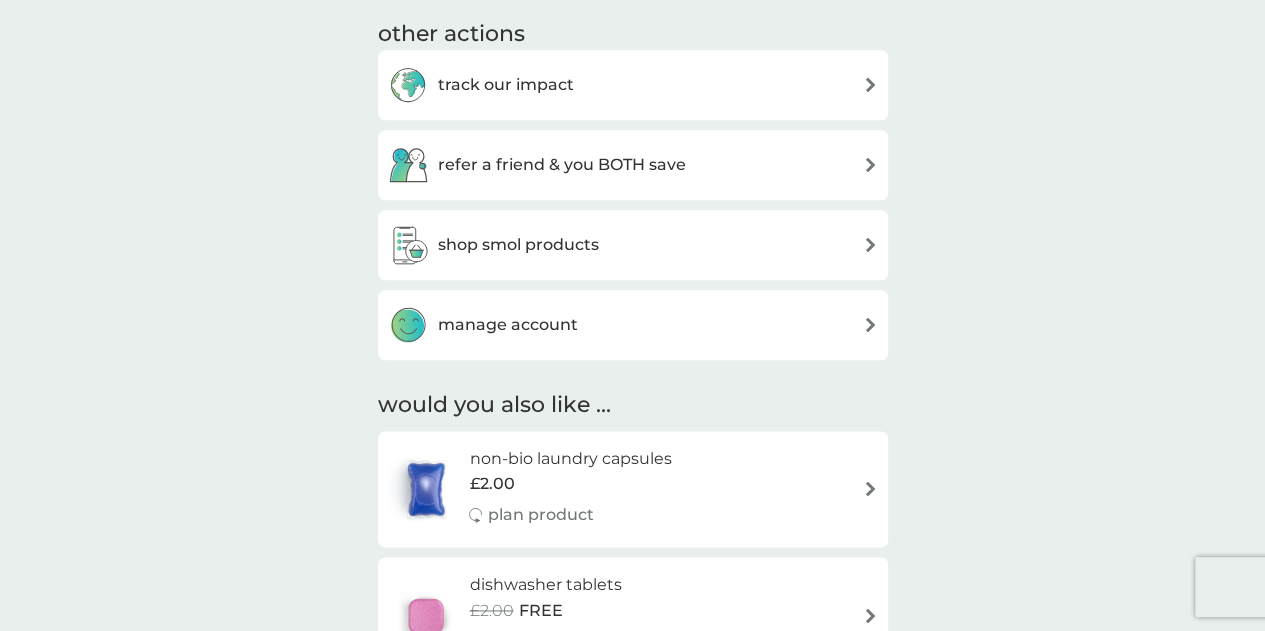 click on "shop smol products" at bounding box center [633, 245] 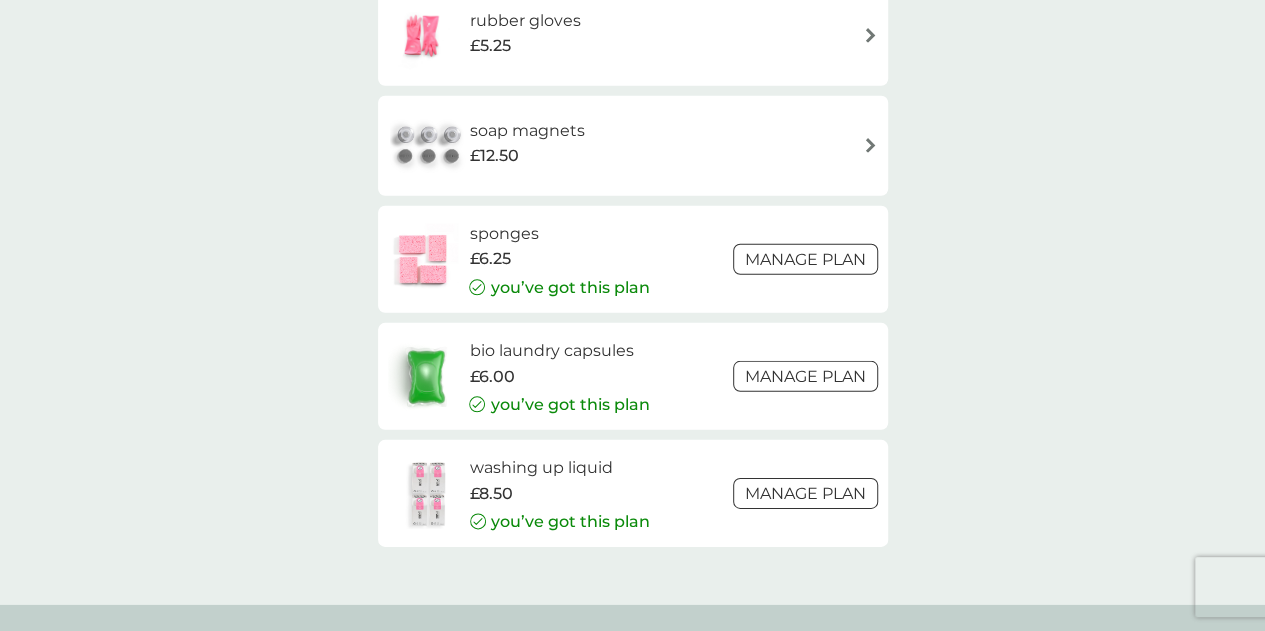 scroll, scrollTop: 2850, scrollLeft: 0, axis: vertical 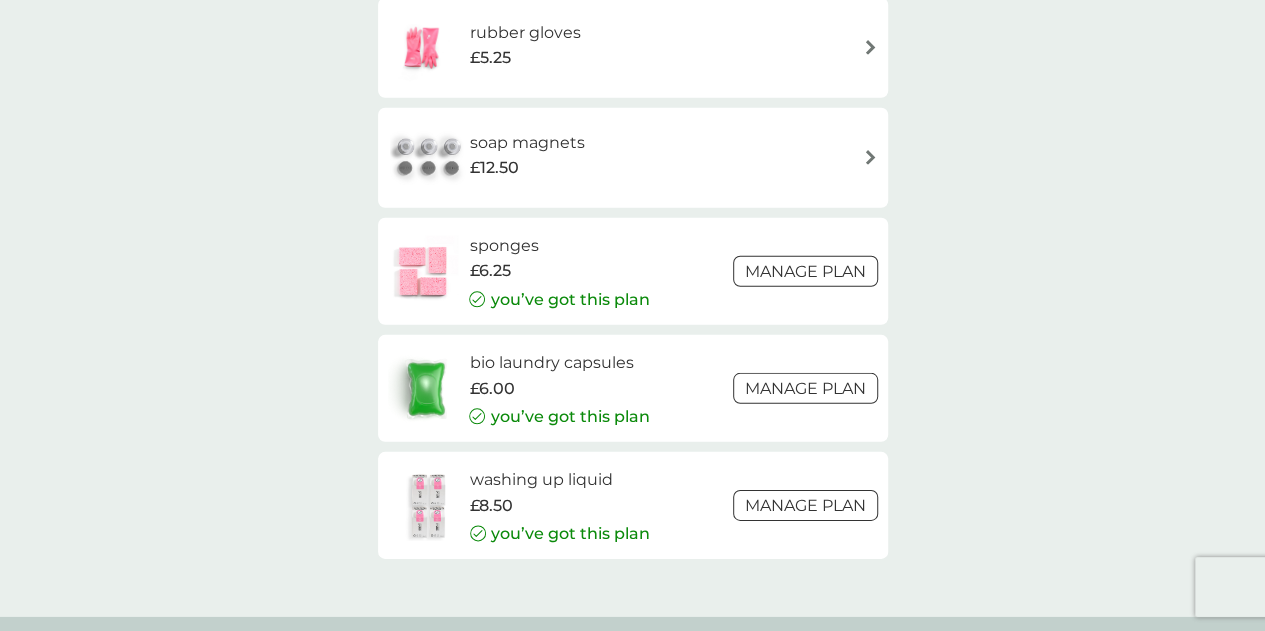 click on "sponges" at bounding box center (559, 246) 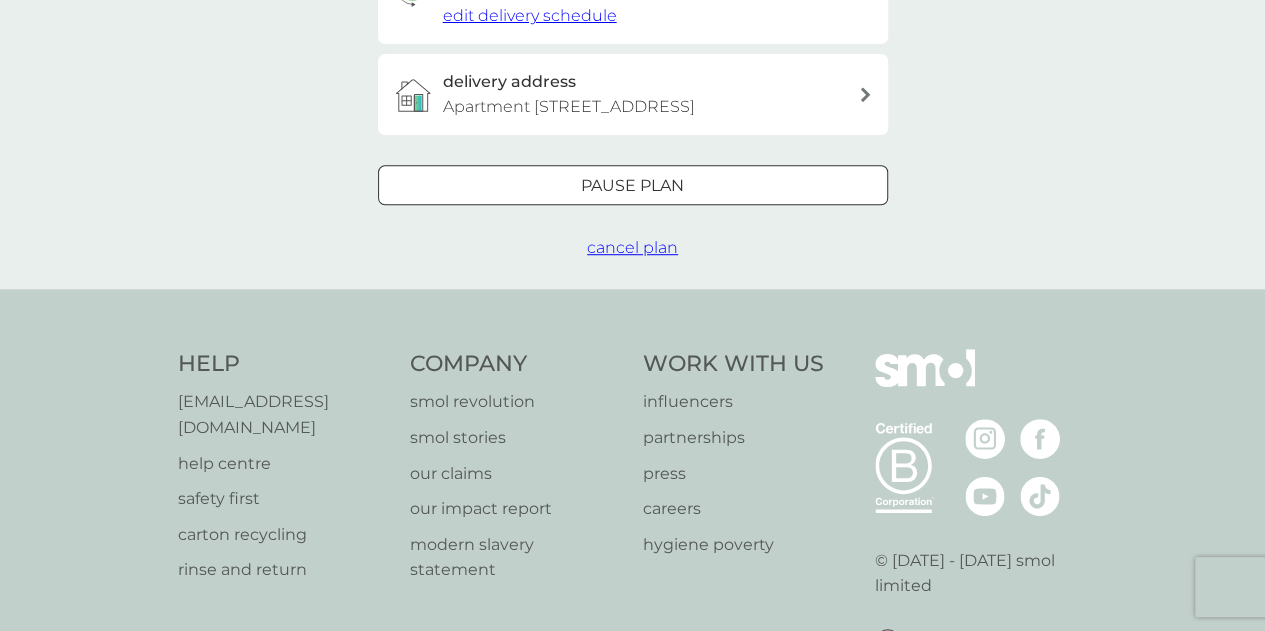 scroll, scrollTop: 596, scrollLeft: 0, axis: vertical 